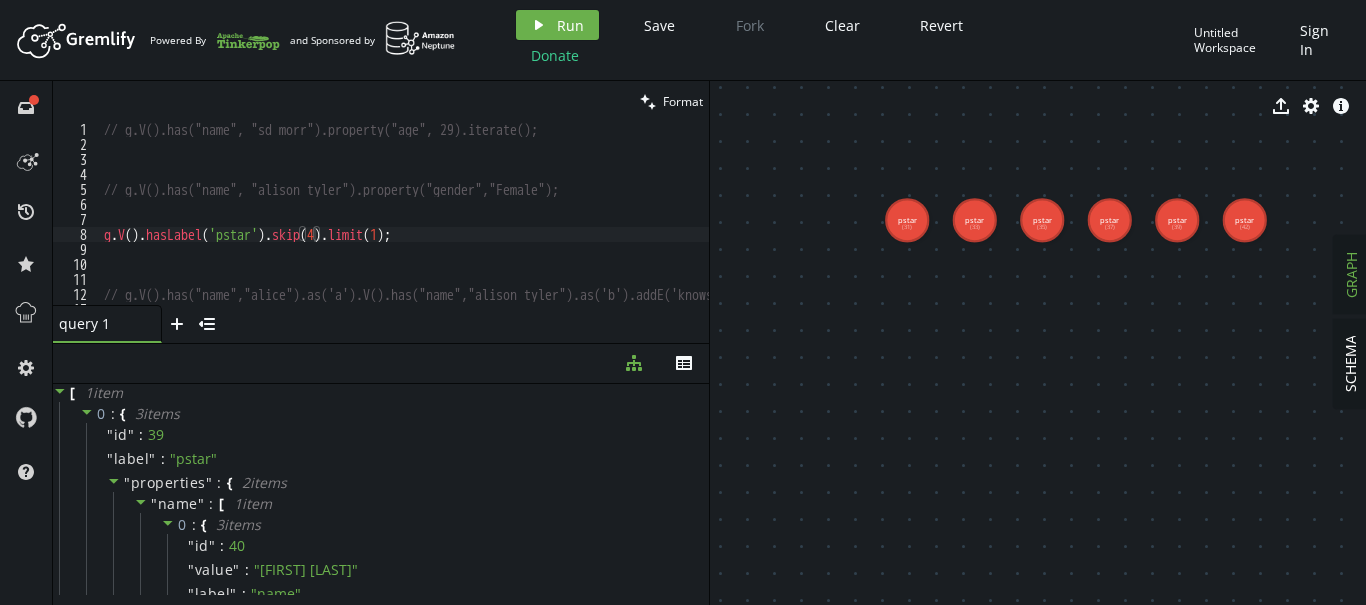 scroll, scrollTop: 0, scrollLeft: 0, axis: both 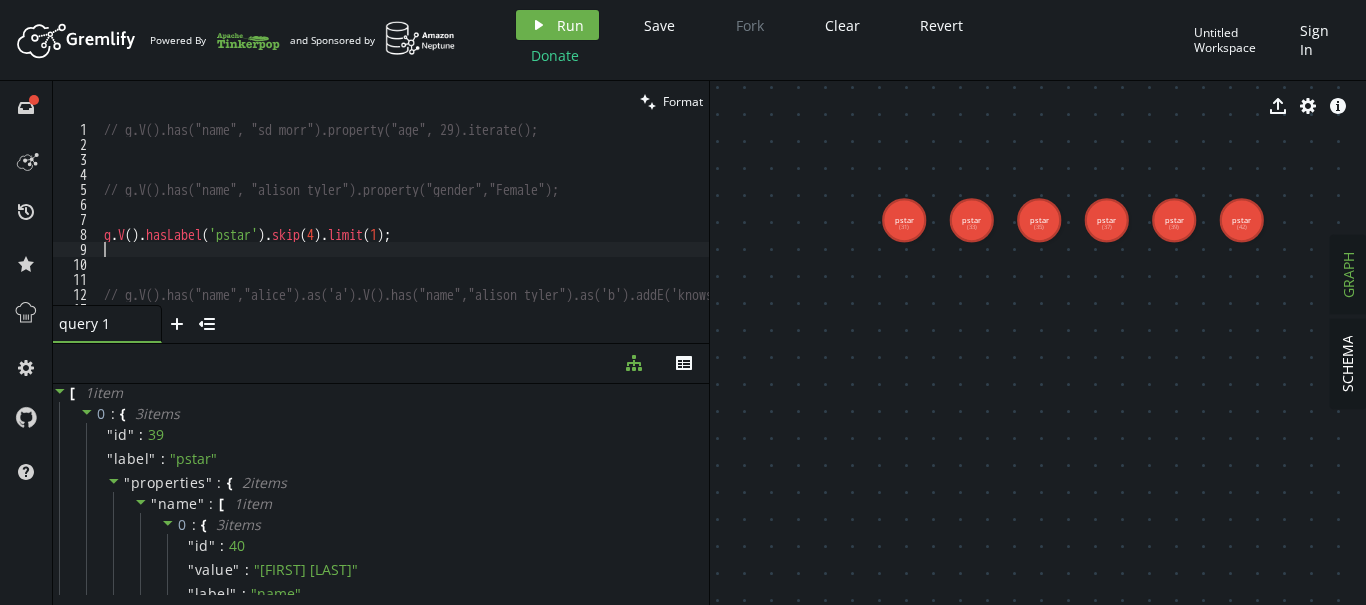 click on "// g.V().has("name", "sd morr").property("age", 29).iterate(); g . V ( ) . hasLabel ( 'pstar' ) . skip ( 4 ) . limit ( 1 ) ; // g.V().has("name","alice").as('a').V().has("name","alison tyler").as('b').addE('knows').from('b').to('a'); // g.V().has("name","sultan").drop();" at bounding box center (482, 228) 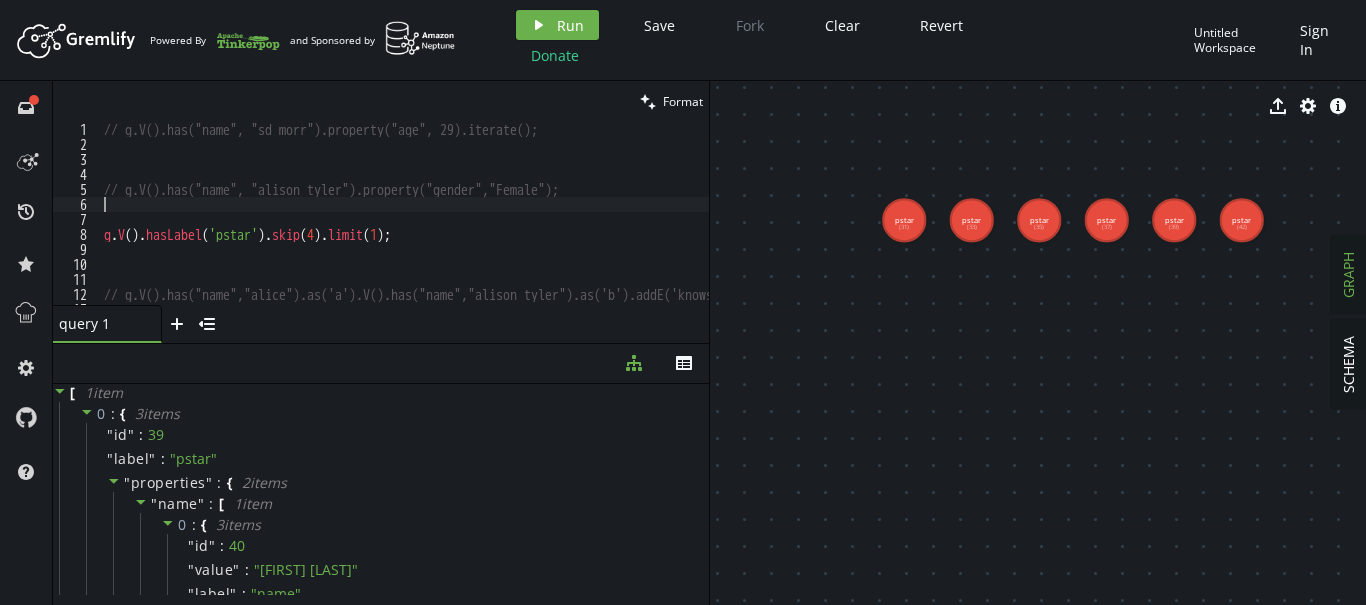 click on "// g.V().has("name", "sd morr").property("age", 29).iterate(); g . V ( ) . hasLabel ( 'pstar' ) . skip ( 4 ) . limit ( 1 ) ; // g.V().has("name","alice").as('a').V().has("name","alison tyler").as('b').addE('knows').from('b').to('a'); // g.V().has("name","sultan").drop();" at bounding box center [482, 228] 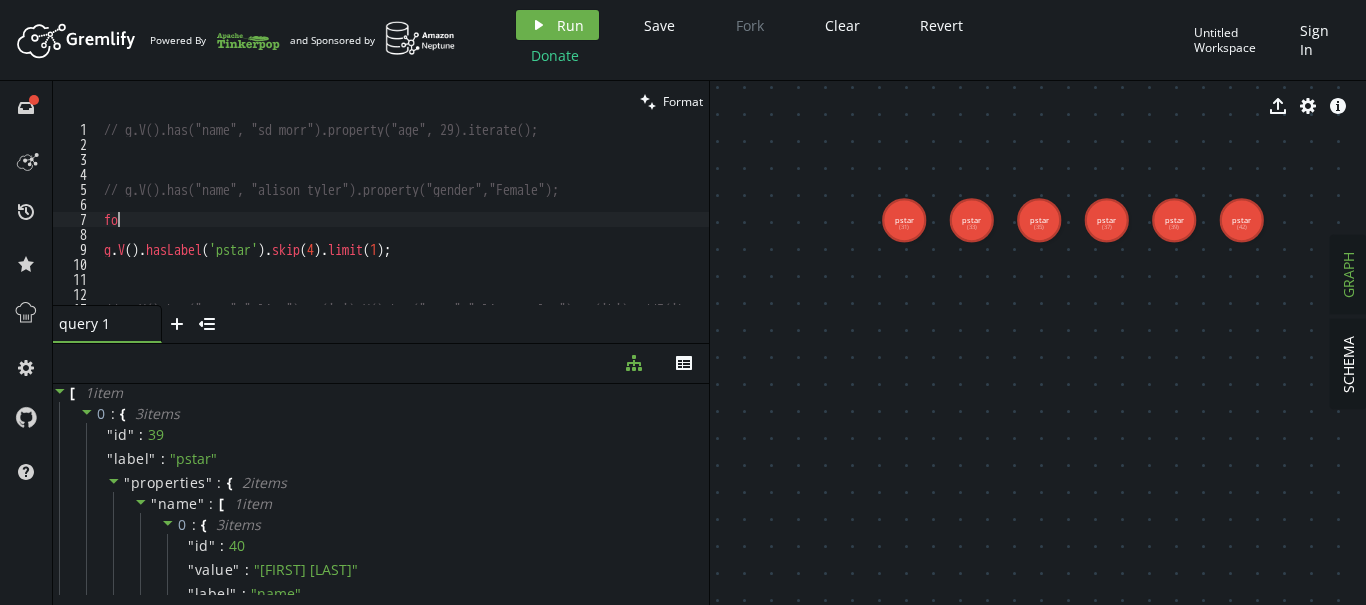 type on "f" 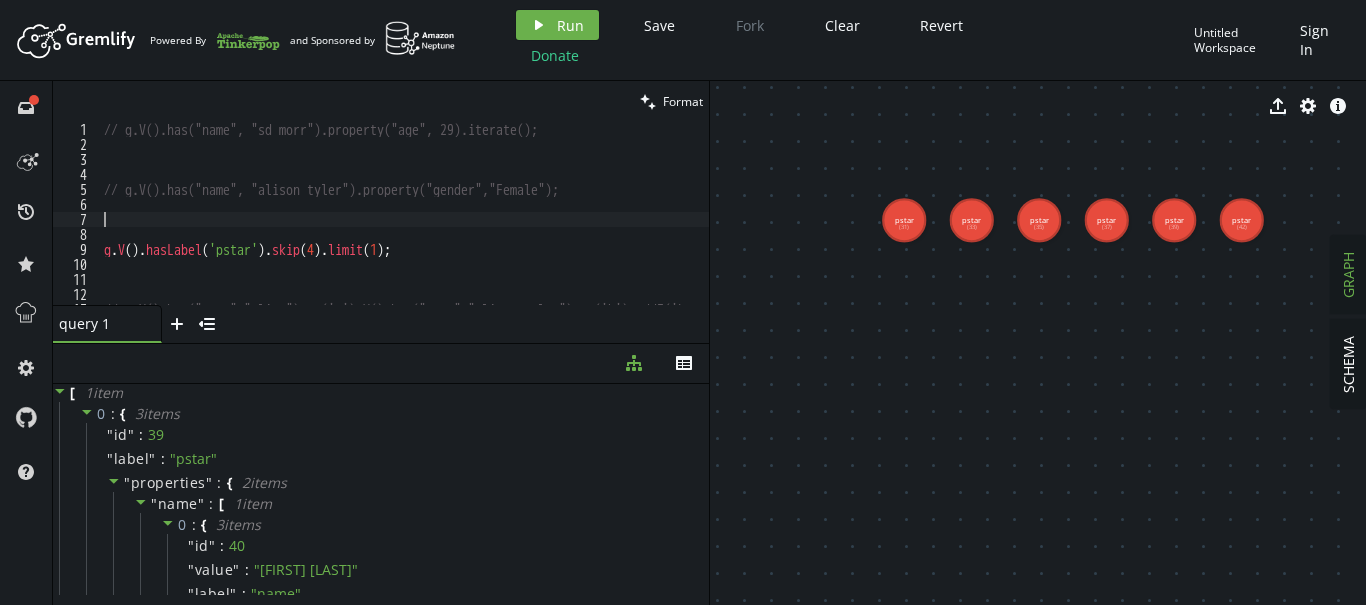 scroll, scrollTop: 0, scrollLeft: 0, axis: both 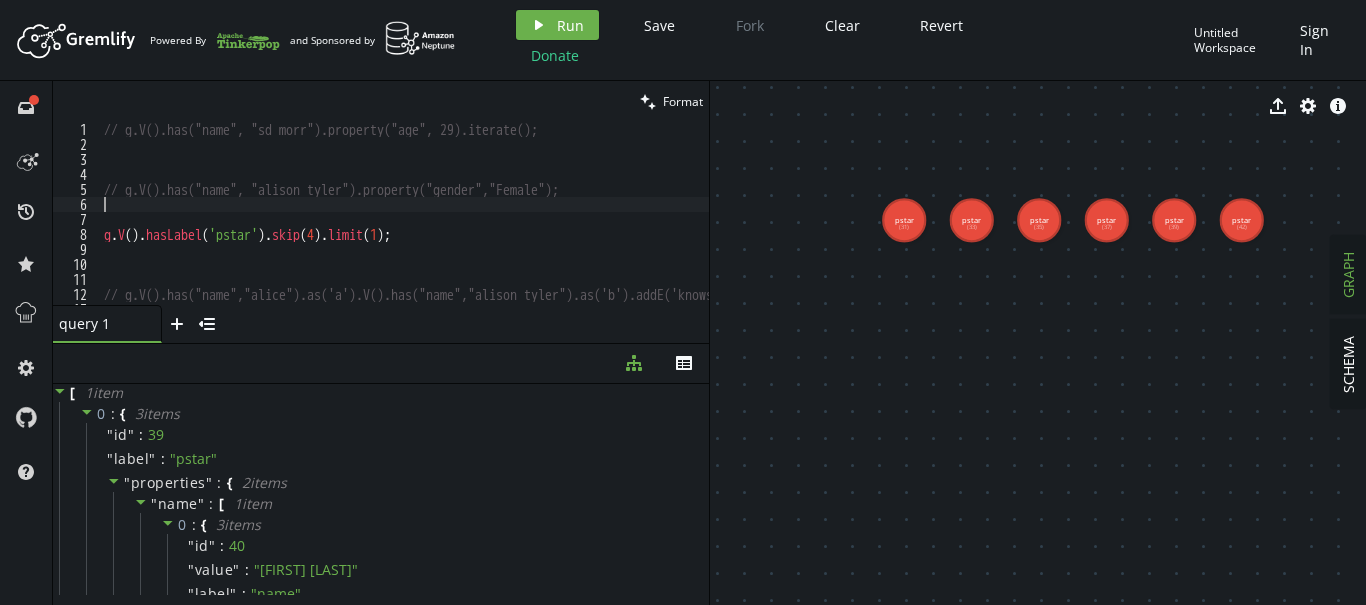 type on "// g.V().has("name", "alison tyler").property("gender","Female");" 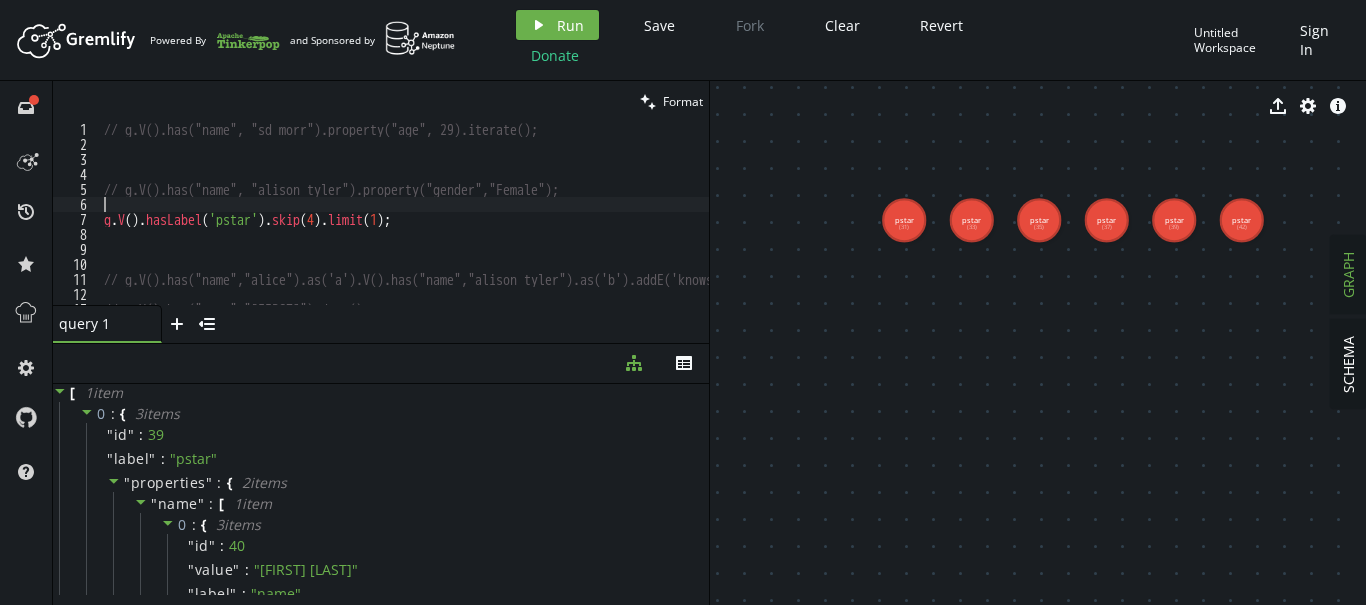 type on "// g.V().has("name", "alison tyler").property("gender","Female");" 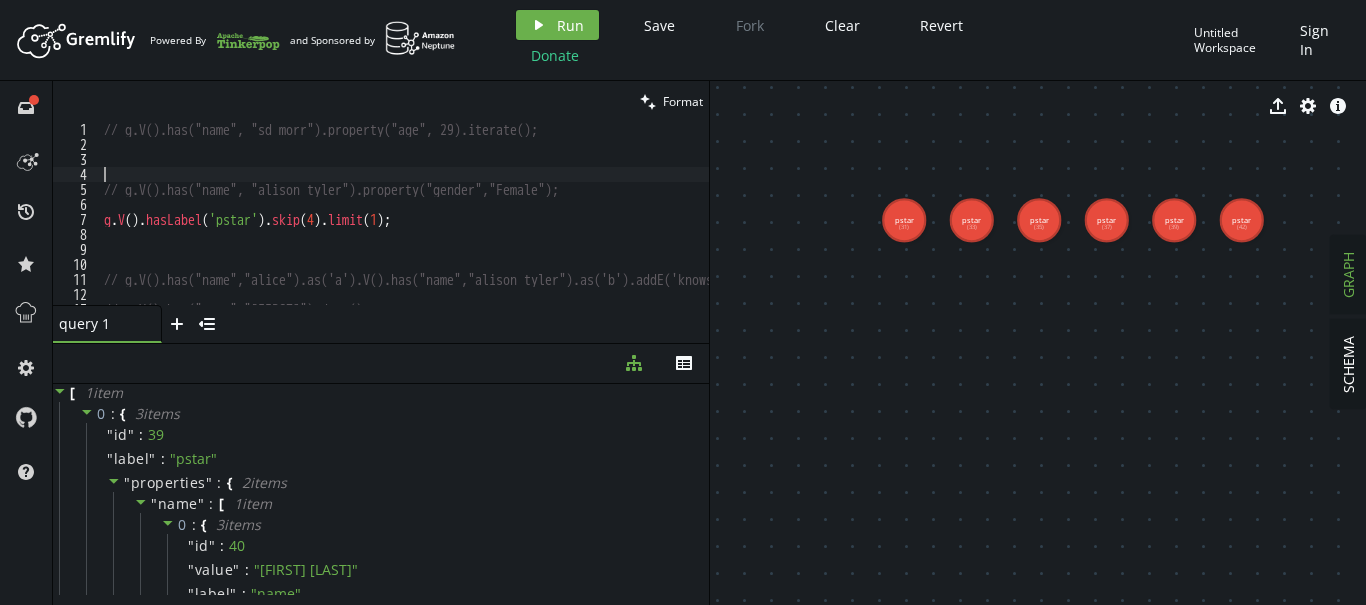 click on "// g.V().has("name", "sd morr").property("age", 29).iterate(); g . V ( ) . hasLabel ( 'pstar' ) . skip ( 4 ) . limit ( 1 ) ; // g.V().has("name","alice").as('a').V().has("name","alison tyler").as('b').addE('knows').from('b').to('a'); // g.V().has("name","sultan").drop();" at bounding box center (482, 228) 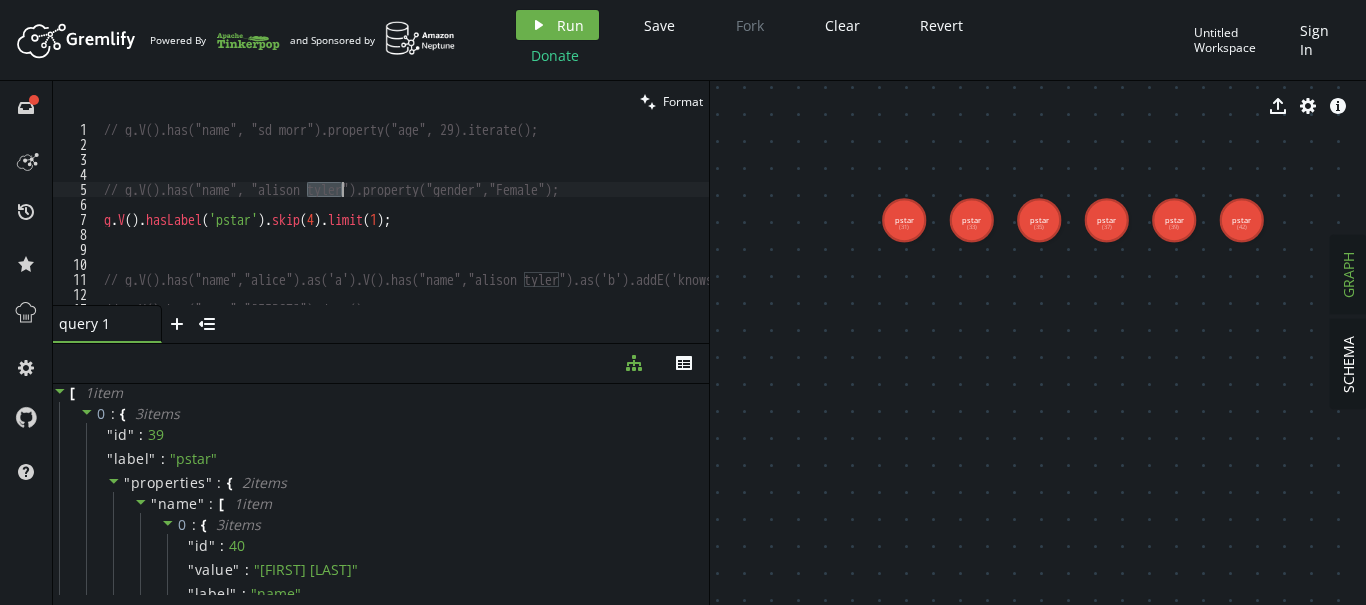 click on "// g.V().has("name", "sd morr").property("age", 29).iterate(); g . V ( ) . hasLabel ( 'pstar' ) . skip ( 4 ) . limit ( 1 ) ; // g.V().has("name","alice").as('a').V().has("name","alison tyler").as('b').addE('knows').from('b').to('a'); // g.V().has("name","sultan").drop();" at bounding box center (482, 228) 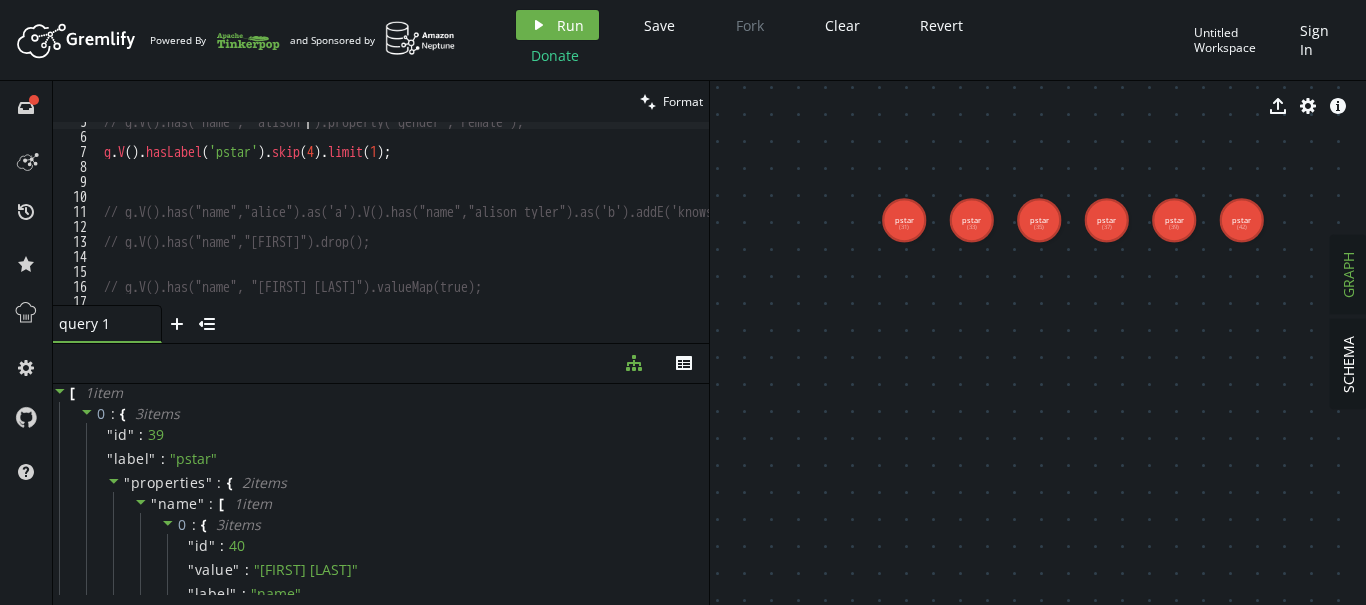 scroll, scrollTop: 102, scrollLeft: 0, axis: vertical 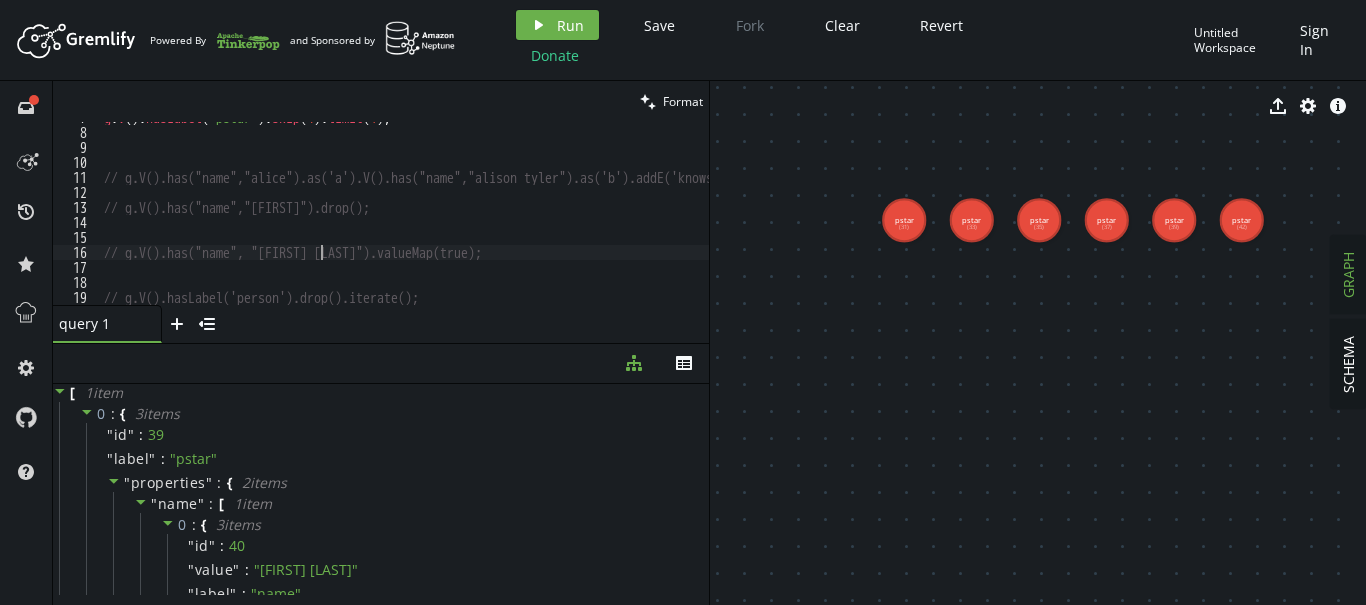 click on "g . V ( ) . hasLabel ( 'pstar' ) . skip ( 4 ) . limit ( 1 ) ; // g.V().has("name","alice").as('a').V().has("name","alison tyler").as('b').addE('knows').from('b').to('a'); // g.V().has("name","sultan").drop(); // g.V().has("name","alison tyler").valueMap(true); // g.V().hasLabel('person').drop().iterate();" at bounding box center [482, 216] 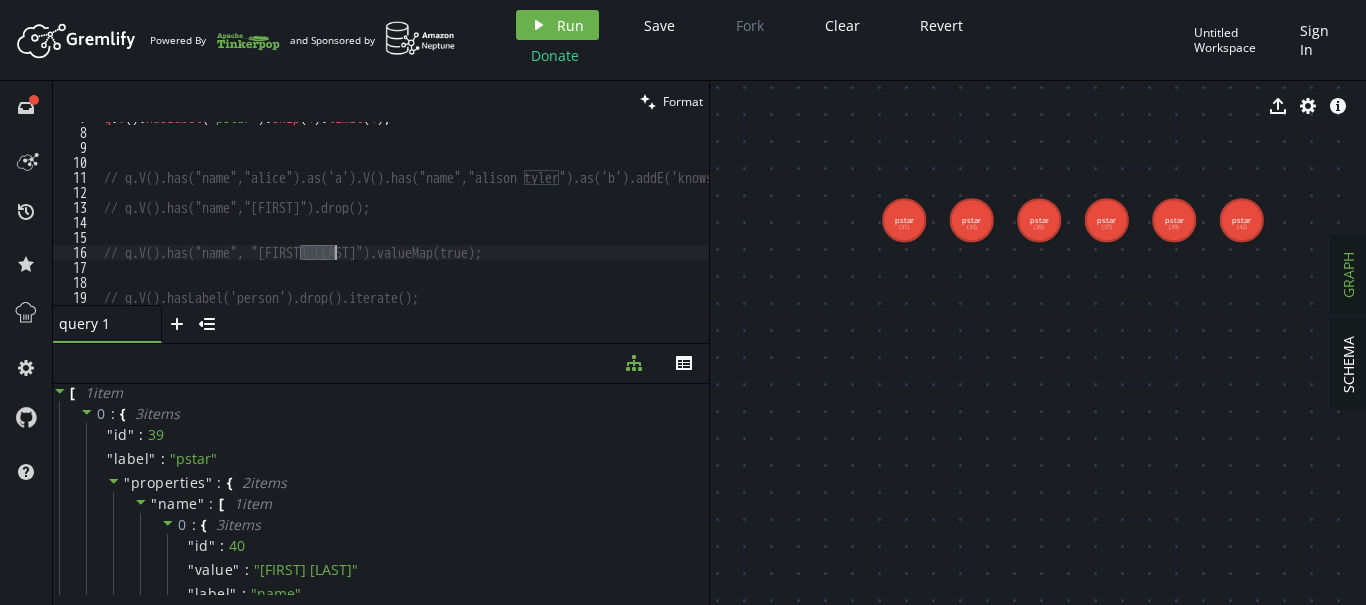 type on "// g.V().has("name", "alison ").valueMap(true);" 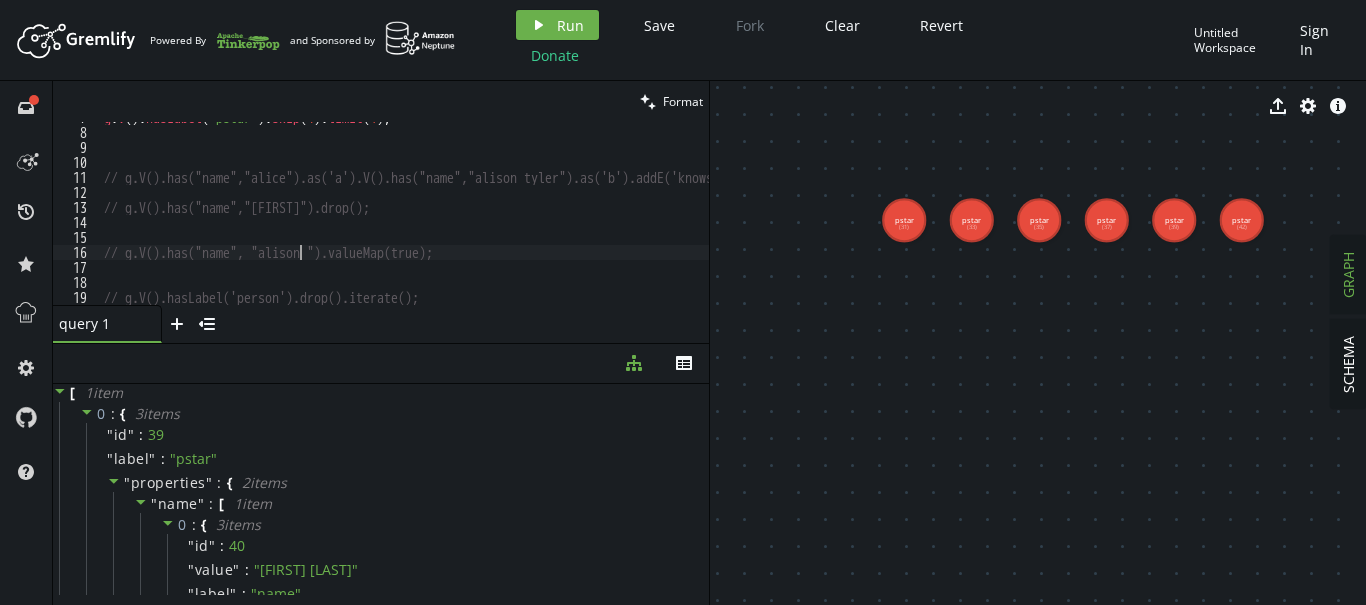 scroll, scrollTop: 0, scrollLeft: 0, axis: both 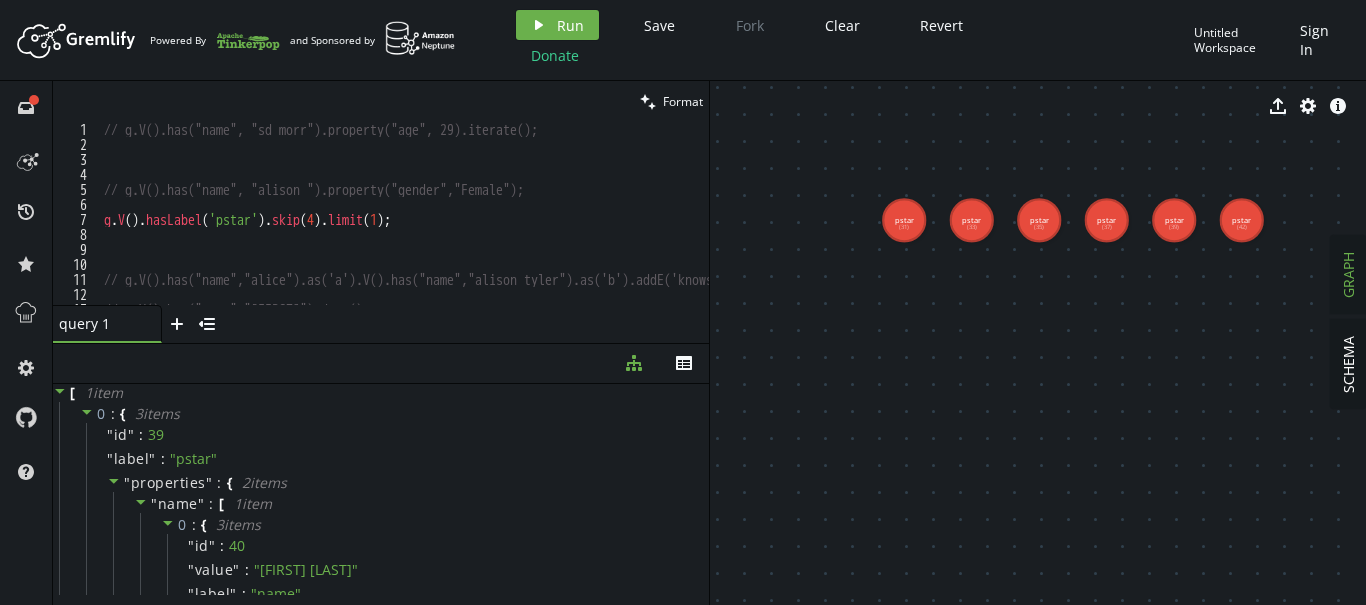click on "// g.V().has("name", "[FIRST] [LAST]").property("age", 29).iterate(); // g.V().has("name", "alison ").property("gender","Female"); g . V ( ) . hasLabel ( 'pstar' ) . skip ( 4 ) . limit ( 1 ) ; // g.V().has("name","alice").as('a').V().has("name","alison tyler").as('b').addE('knows').from('b').to('a'); // g.V().has("name","sultan").drop();" at bounding box center [482, 228] 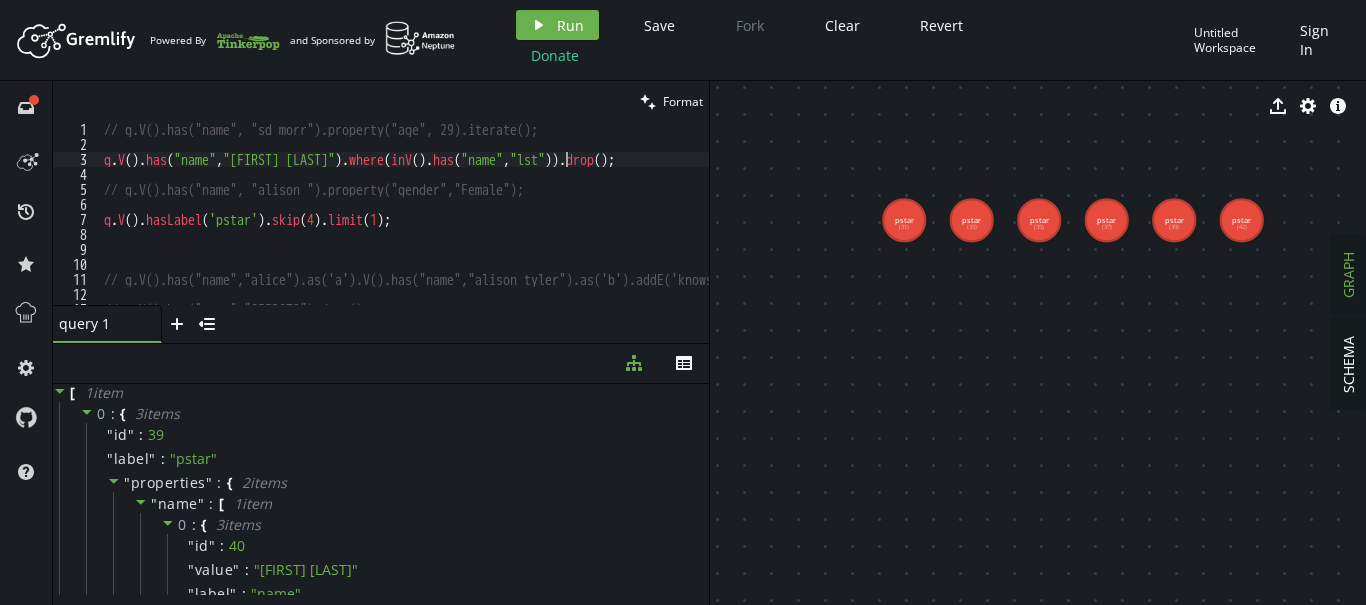 scroll, scrollTop: 0, scrollLeft: 461, axis: horizontal 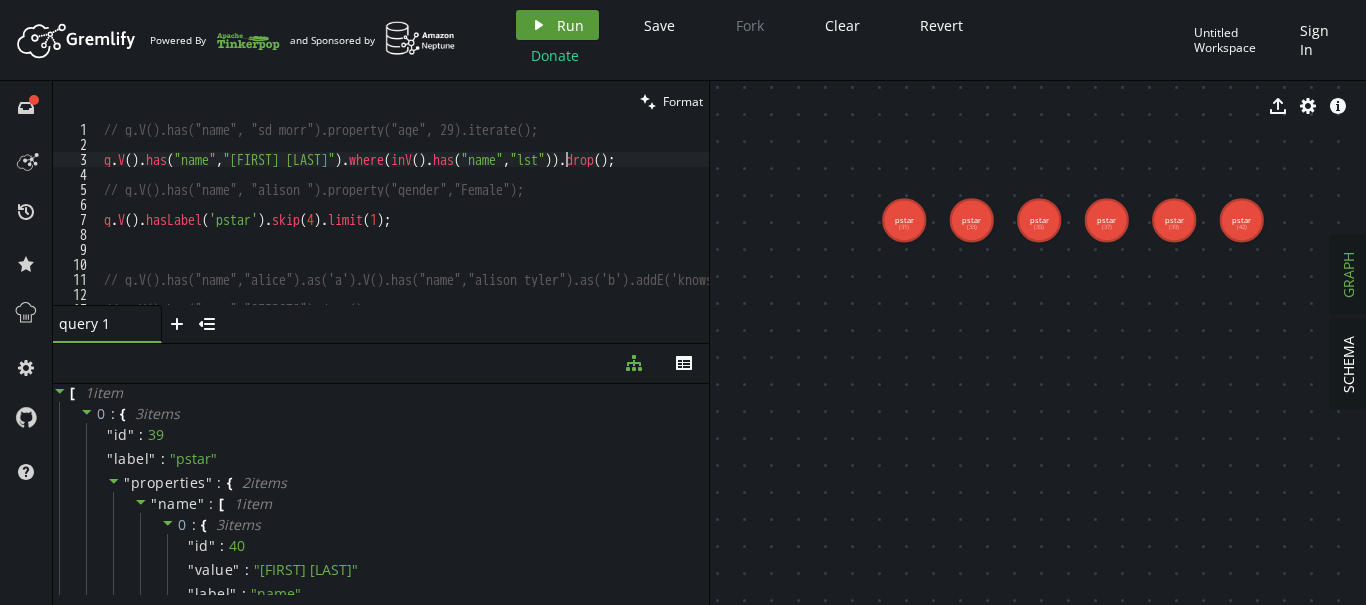 type on "g.V().has("name","[FIRST] [LAST]").where(inV().has("name","lst")).drop();" 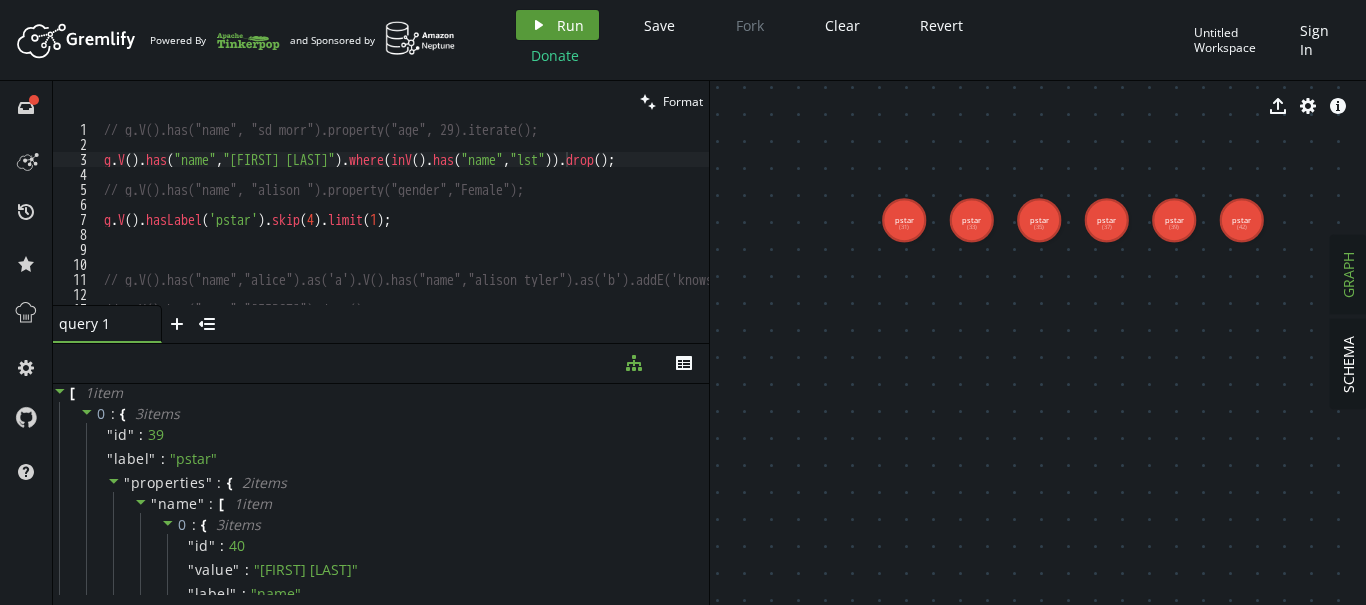 click on "play Run" at bounding box center [557, 25] 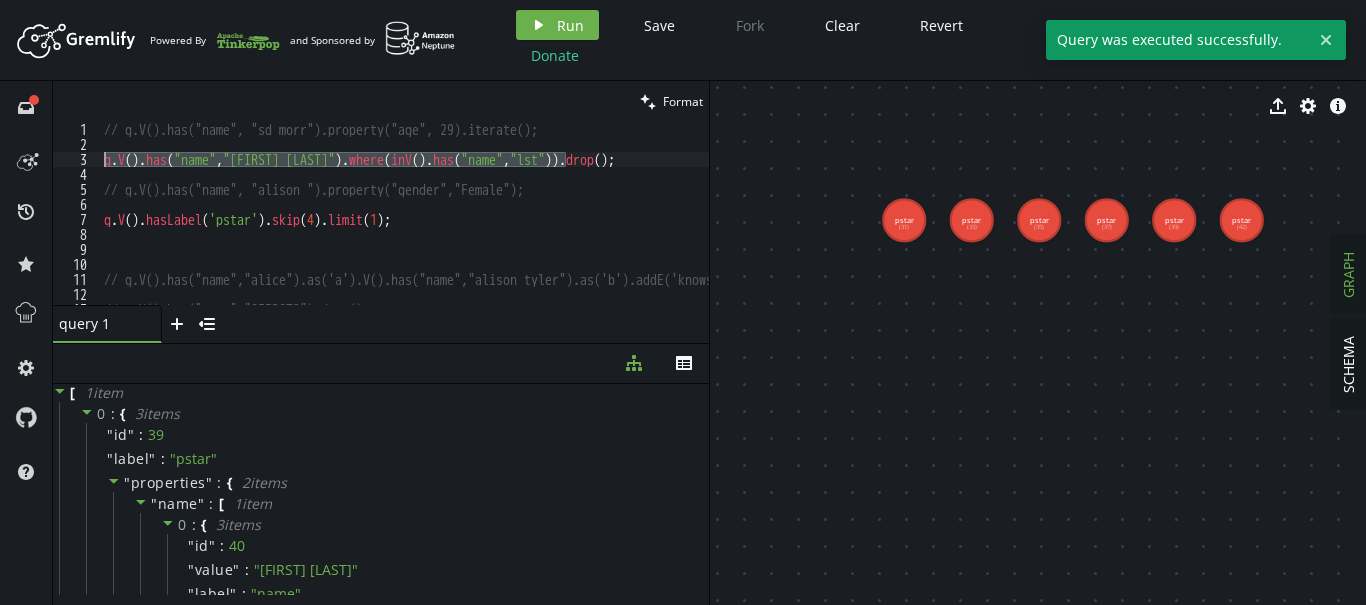 drag, startPoint x: 583, startPoint y: 157, endPoint x: 0, endPoint y: 152, distance: 583.0214 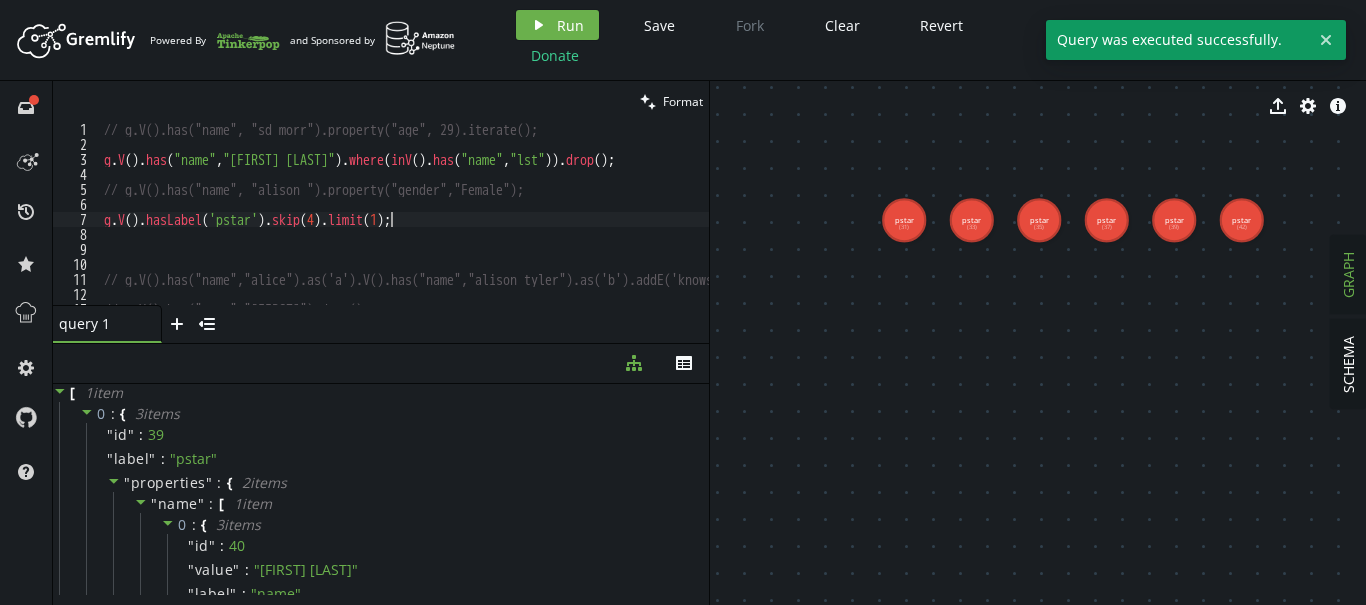 click on "// g.V().has("name", "[FIRST] [LAST]").property("age", 29).iterate(); g . V ( ) . has ( "name" , "[FIRST] [LAST]" ) . where ( inV ( ) . has ( "name" , "lst" )) . drop ( ) ; // g.V().has("name", "alison ").property("gender","Female"); g . V ( ) . hasLabel ( 'pstar' ) . skip ( 4 ) . limit ( 1 ) ; // g.V().has("name","alice").as('a').V().has("name","alison tyler").as('b').addE('knows').from('b').to('a'); // g.V().has("name","sultan").drop();" at bounding box center (482, 228) 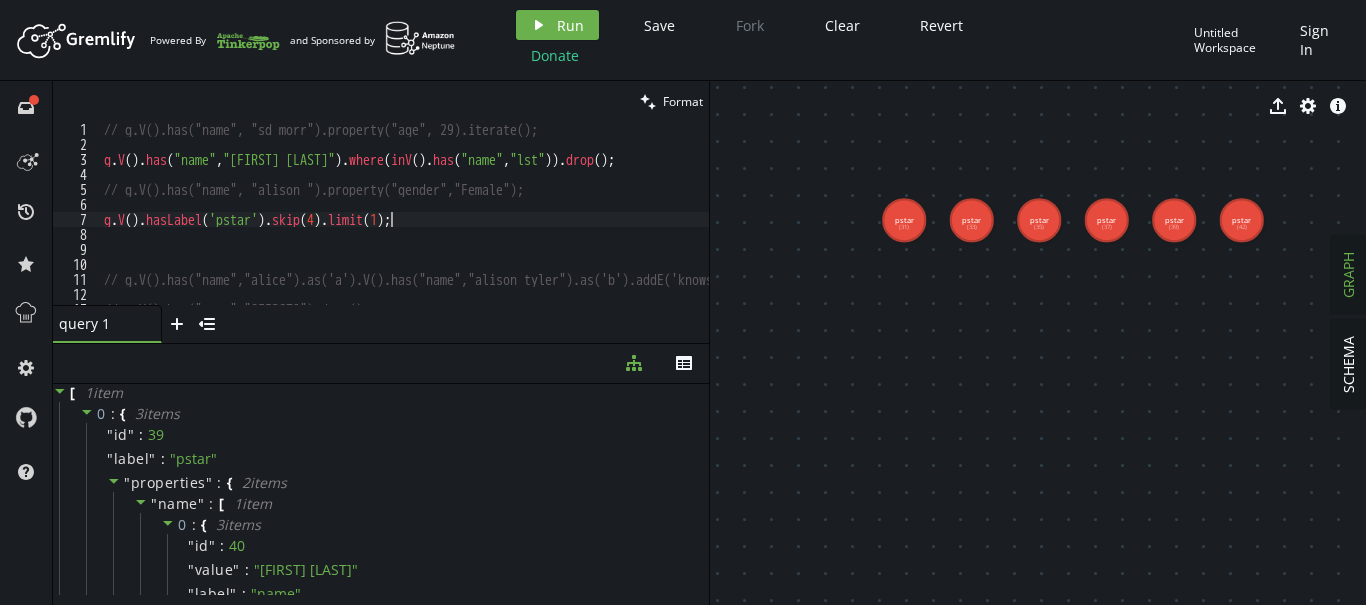 click on "// g.V().has("name", "[FIRST] [LAST]").property("age", 29).iterate(); g . V ( ) . has ( "name" , "[FIRST] [LAST]" ) . where ( inV ( ) . has ( "name" , "lst" )) . drop ( ) ; // g.V().has("name", "alison ").property("gender","Female"); g . V ( ) . hasLabel ( 'pstar' ) . skip ( 4 ) . limit ( 1 ) ; // g.V().has("name","alice").as('a').V().has("name","alison tyler").as('b').addE('knows').from('b').to('a'); // g.V().has("name","sultan").drop();" at bounding box center [482, 228] 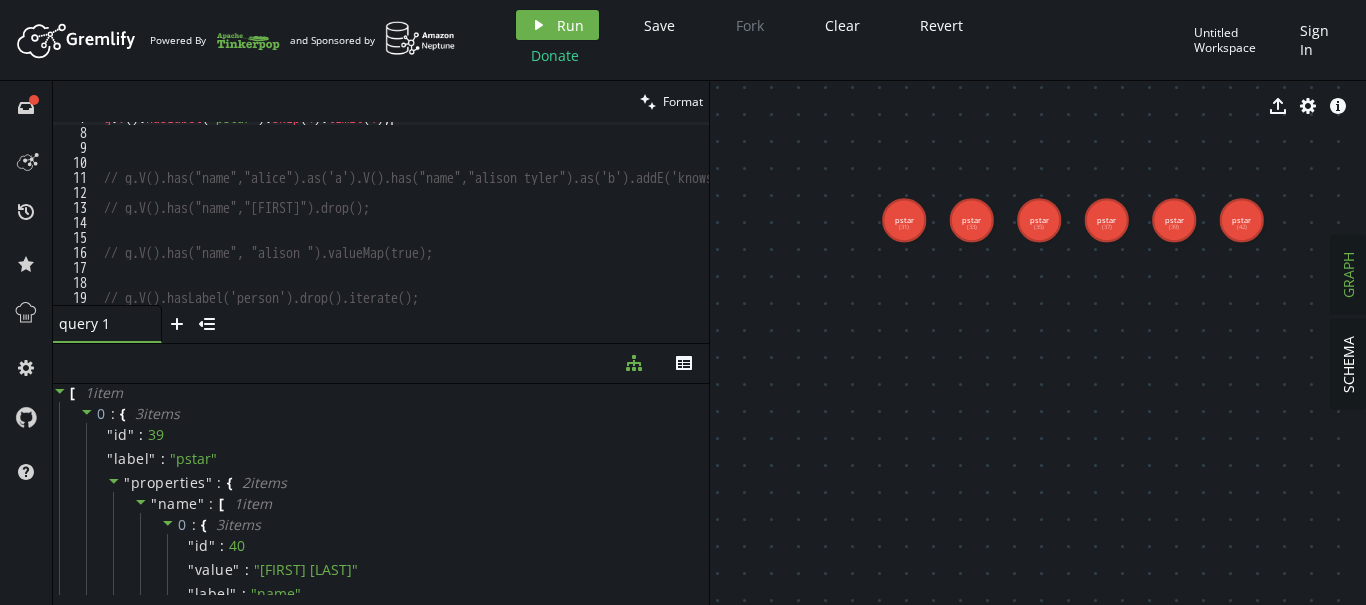 scroll, scrollTop: 102, scrollLeft: 0, axis: vertical 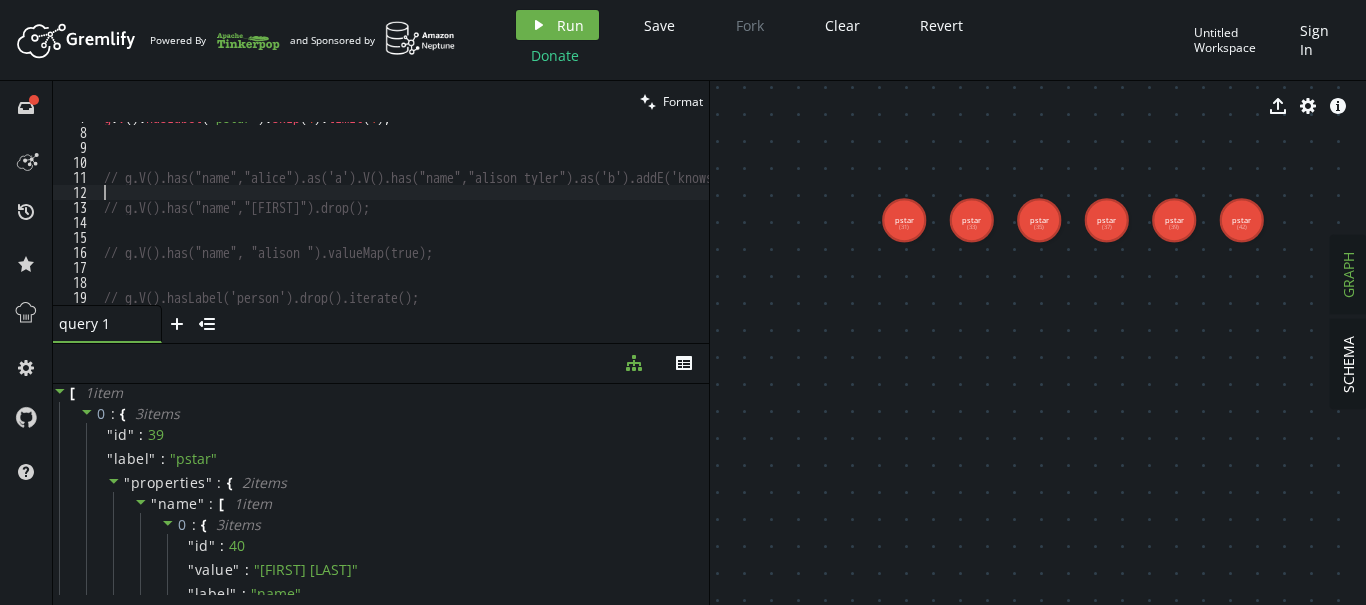 click on "g.V().hasLabel('pstar').skip(4).limit(1); // g.V().has("name","alice").as('a').V().has("name","alison tyler").as('b').addE('knows').from('b').to('a'); // g.V().has("name","sultan").drop(); // g.V().has("name","alison ").valueMap(true); // g.V().hasLabel('person').drop().iterate();" at bounding box center [482, 216] 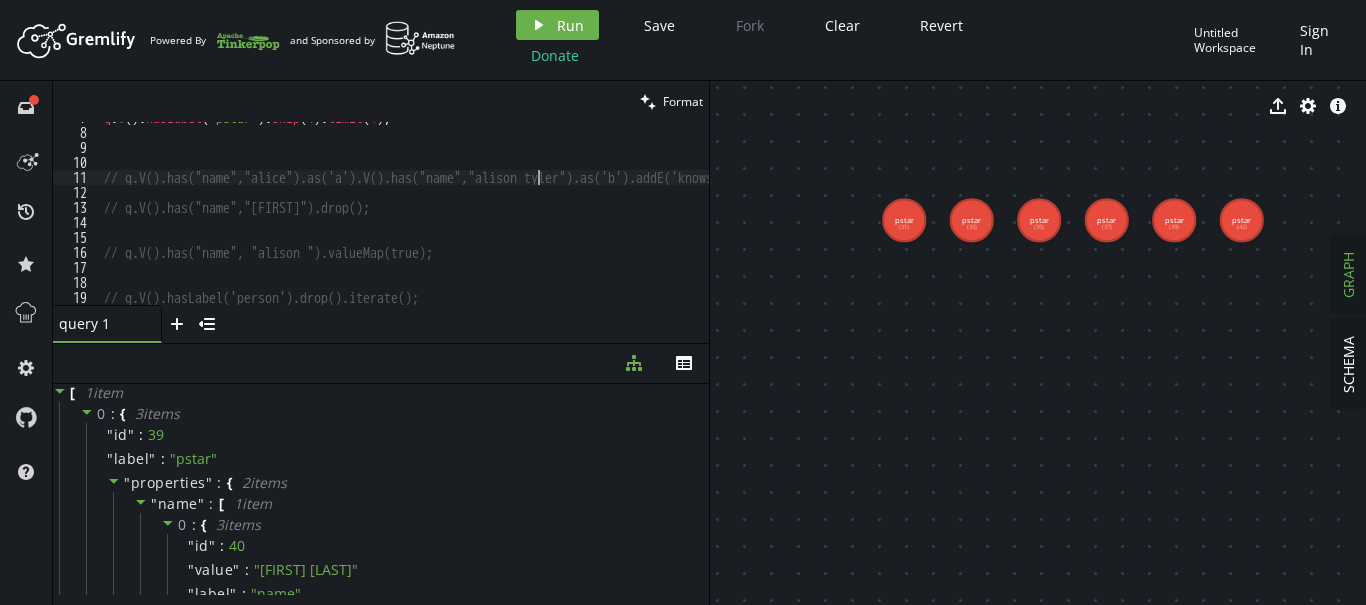 click on "g.V().hasLabel('pstar').skip(4).limit(1); // g.V().has("name","alice").as('a').V().has("name","alison tyler").as('b').addE('knows').from('b').to('a'); // g.V().has("name","sultan").drop(); // g.V().has("name","alison ").valueMap(true); // g.V().hasLabel('person').drop().iterate();" at bounding box center [482, 216] 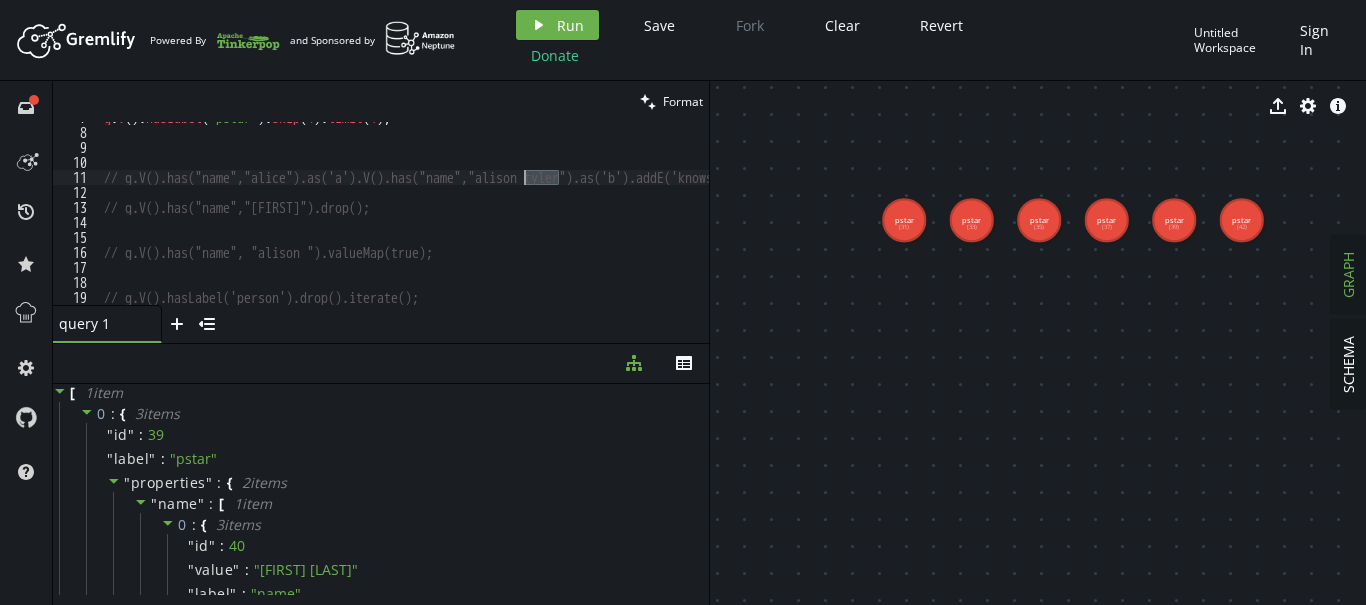 scroll, scrollTop: 0, scrollLeft: 0, axis: both 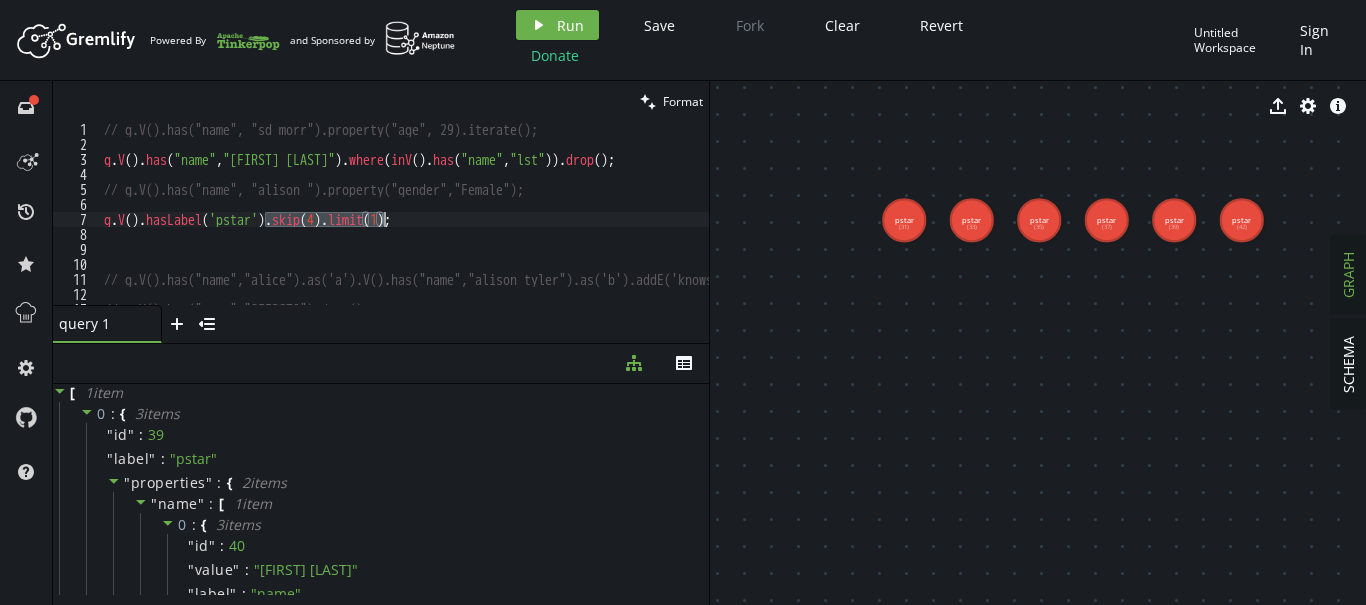 drag, startPoint x: 267, startPoint y: 219, endPoint x: 381, endPoint y: 215, distance: 114.07015 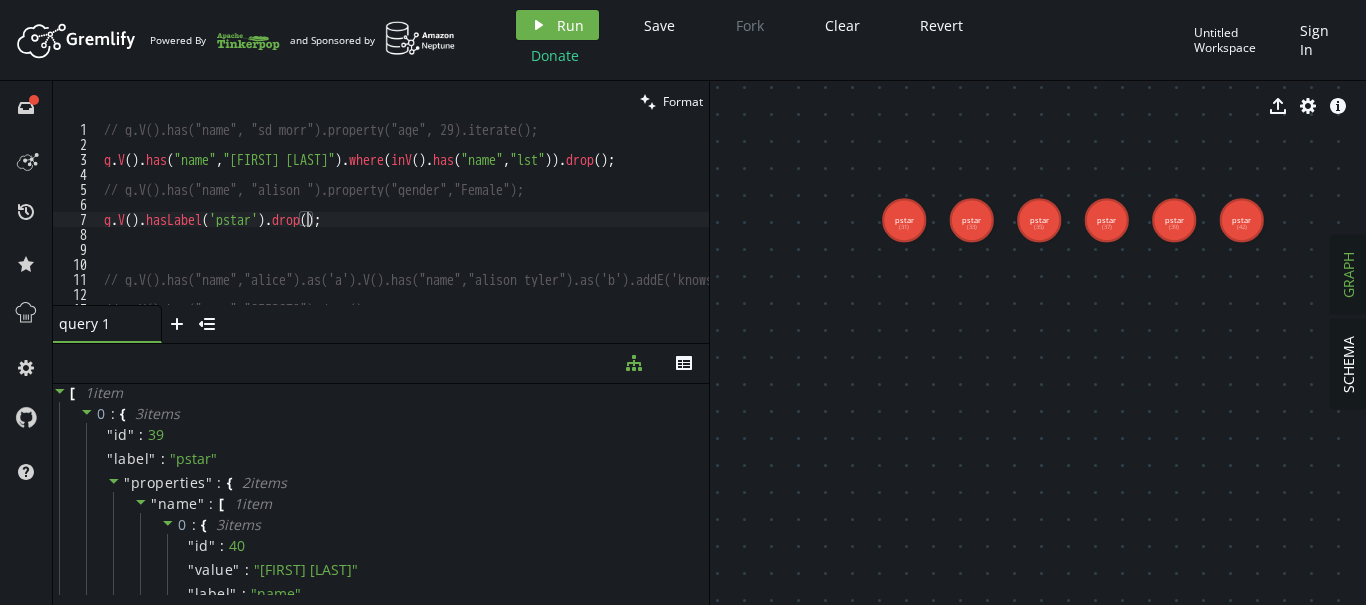 scroll, scrollTop: 0, scrollLeft: 209, axis: horizontal 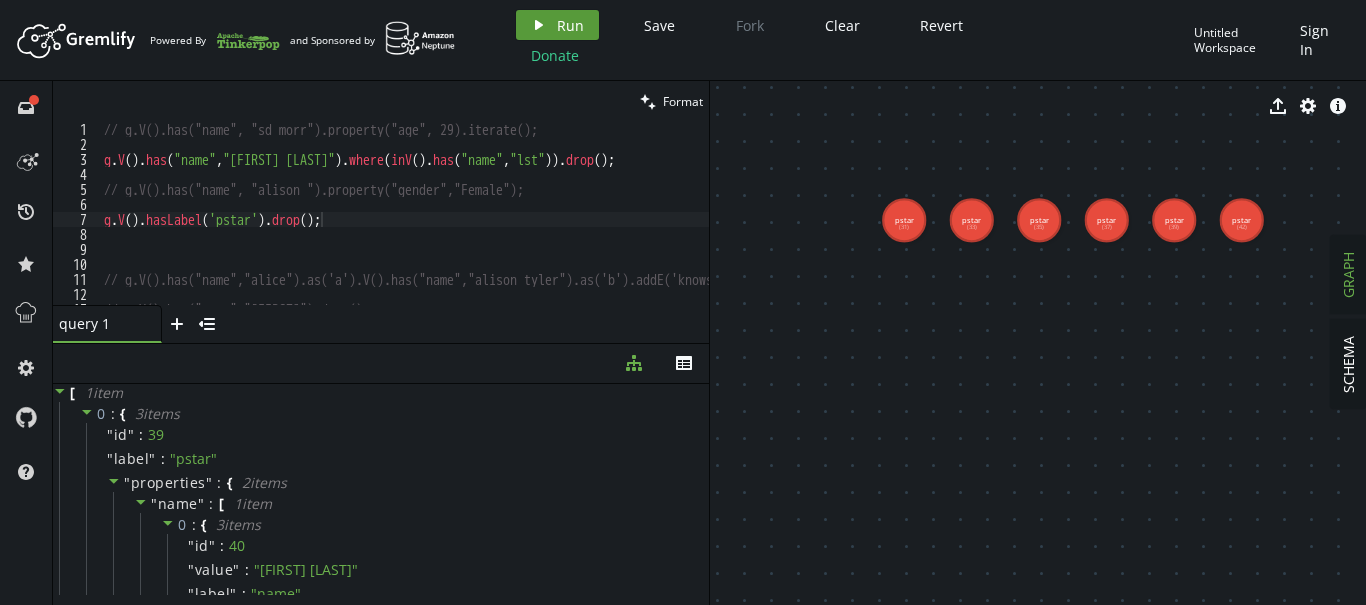 click on "play Run" at bounding box center [557, 25] 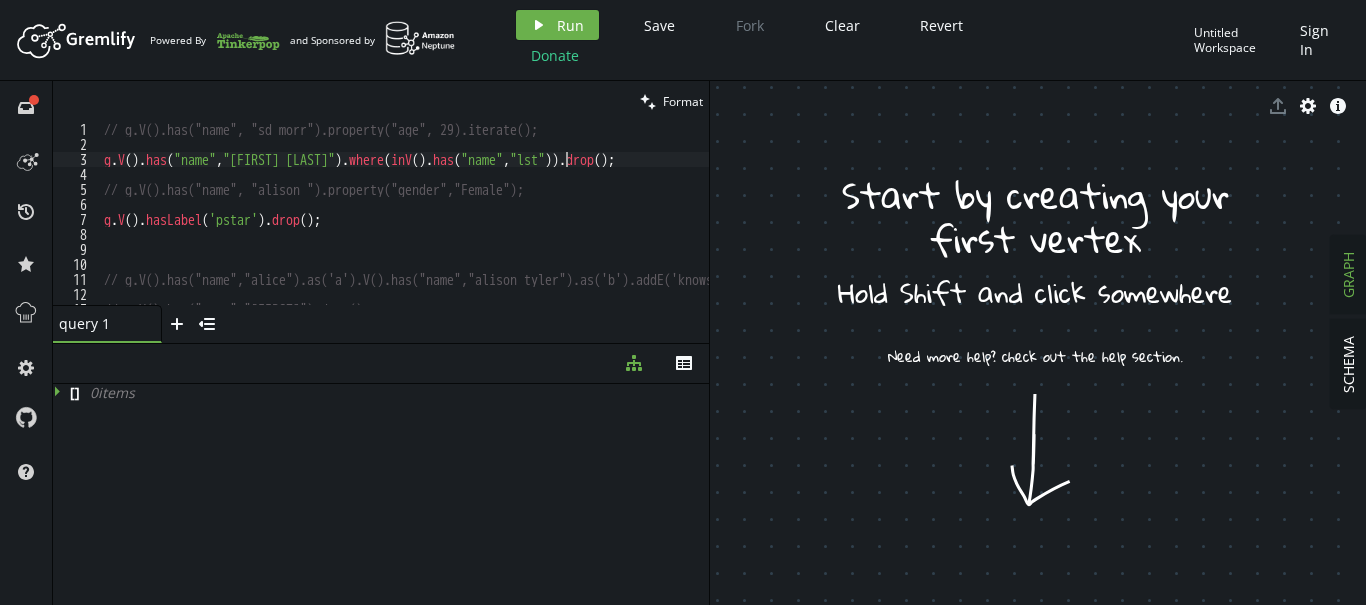 click on "// g.V().has("name", "[FIRST] [LAST]").property("age", 29).iterate(); g . V ( ) . has ( "name" , "[FIRST] [LAST]" ) . where ( inV ( ) . has ( "name" , "lst" )) . drop ( ) ; // g.V().has("name", "alison ").property("gender","Female"); g . V ( ) . hasLabel ( 'pstar' ) . drop ( ) ; // g.V().has("name","alice").as('a').V().has("name","alison tyler").as('b').addE('knows').from('b').to('a'); // g.V().has("name","sultan").drop();" at bounding box center (482, 228) 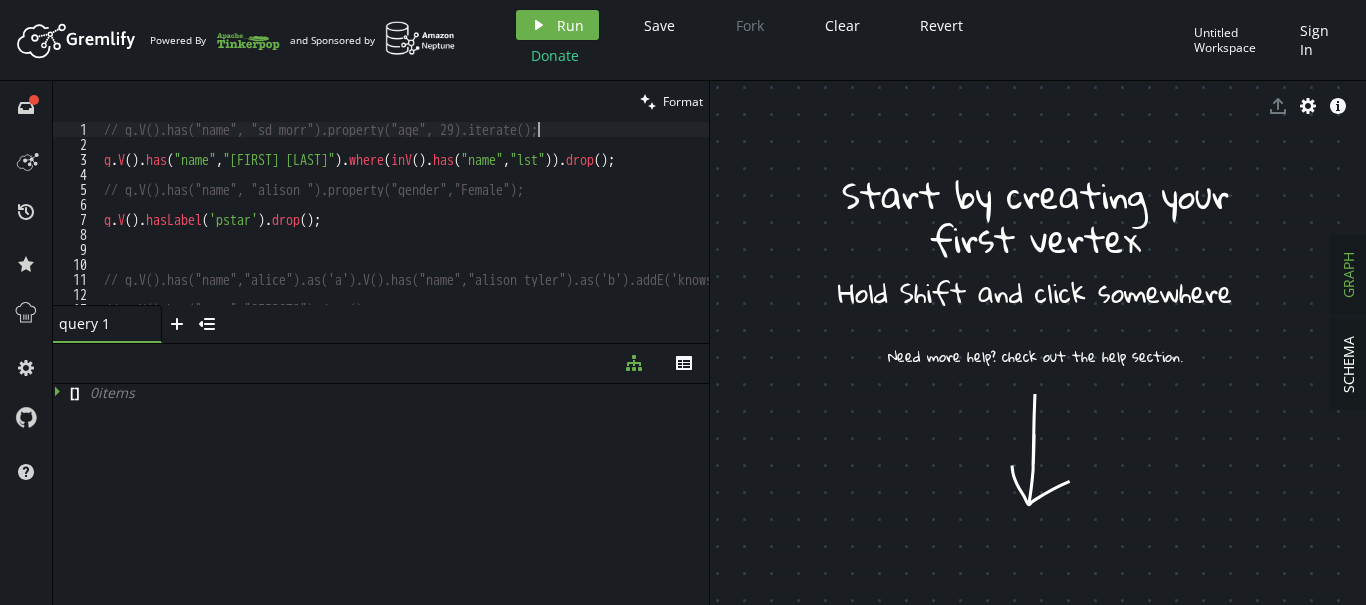 click on "// g.V().has("name", "[FIRST] [LAST]").property("age", 29).iterate(); g . V ( ) . has ( "name" , "[FIRST] [LAST]" ) . where ( inV ( ) . has ( "name" , "lst" )) . drop ( ) ; // g.V().has("name", "alison ").property("gender","Female"); g . V ( ) . hasLabel ( 'pstar' ) . drop ( ) ; // g.V().has("name","alice").as('a').V().has("name","alison tyler").as('b').addE('knows').from('b').to('a'); // g.V().has("name","sultan").drop();" at bounding box center (482, 228) 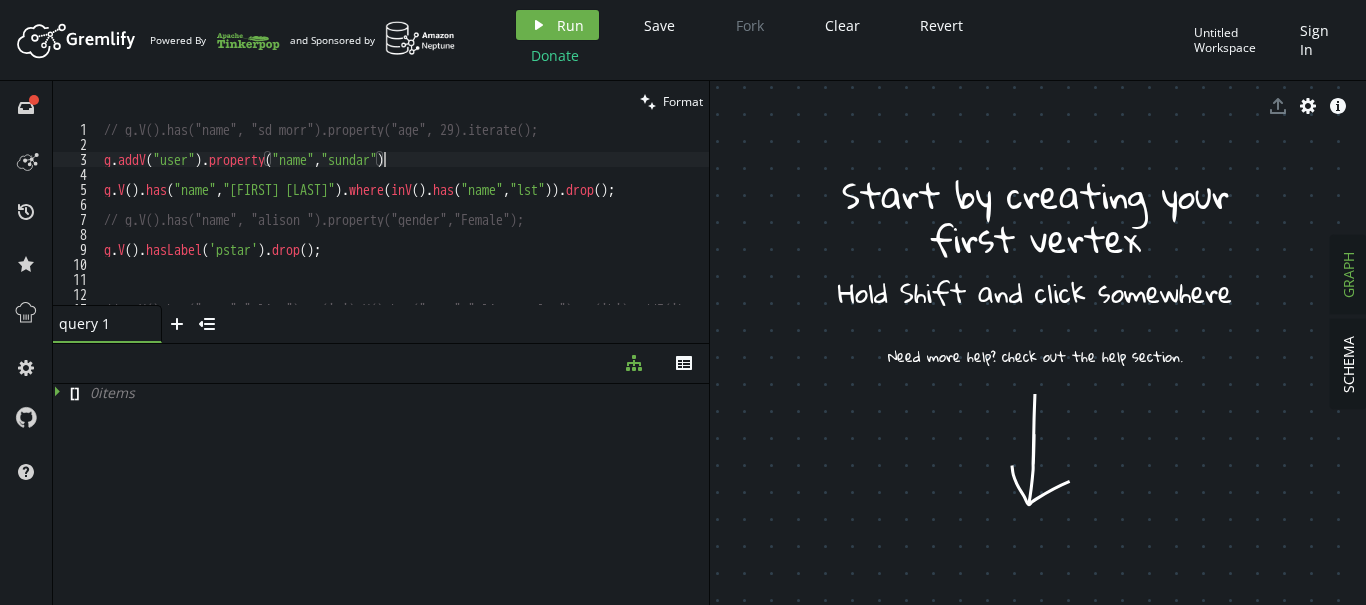 scroll, scrollTop: 0, scrollLeft: 286, axis: horizontal 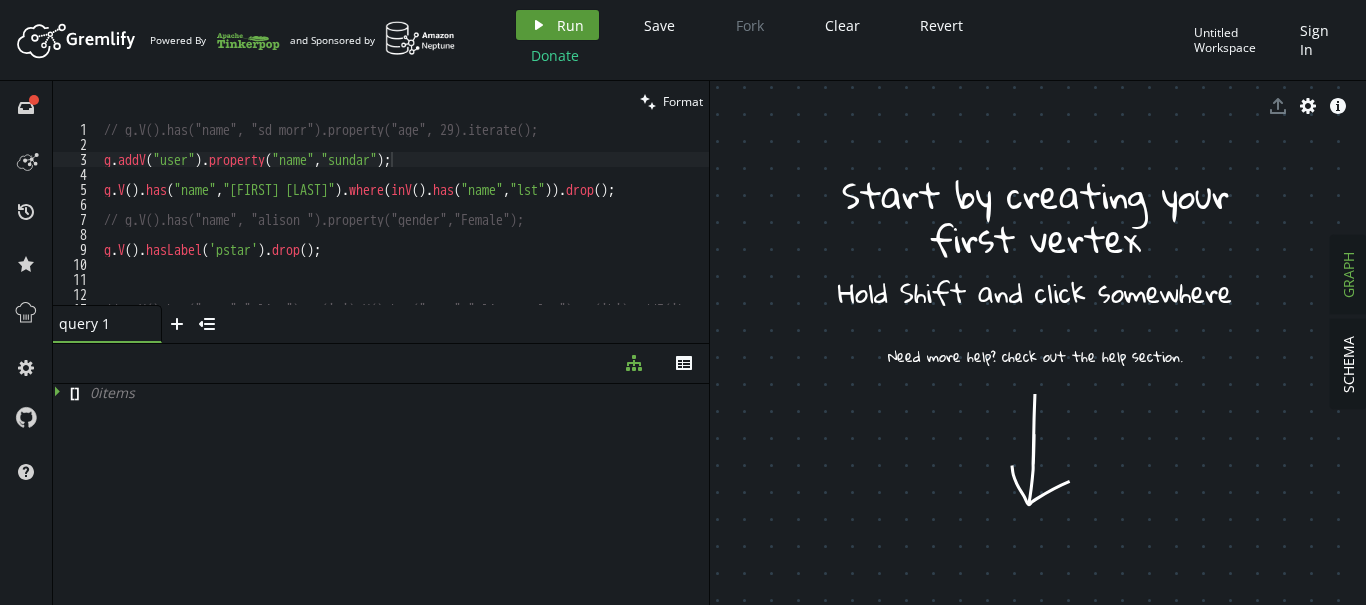 click on "Run" at bounding box center [570, 25] 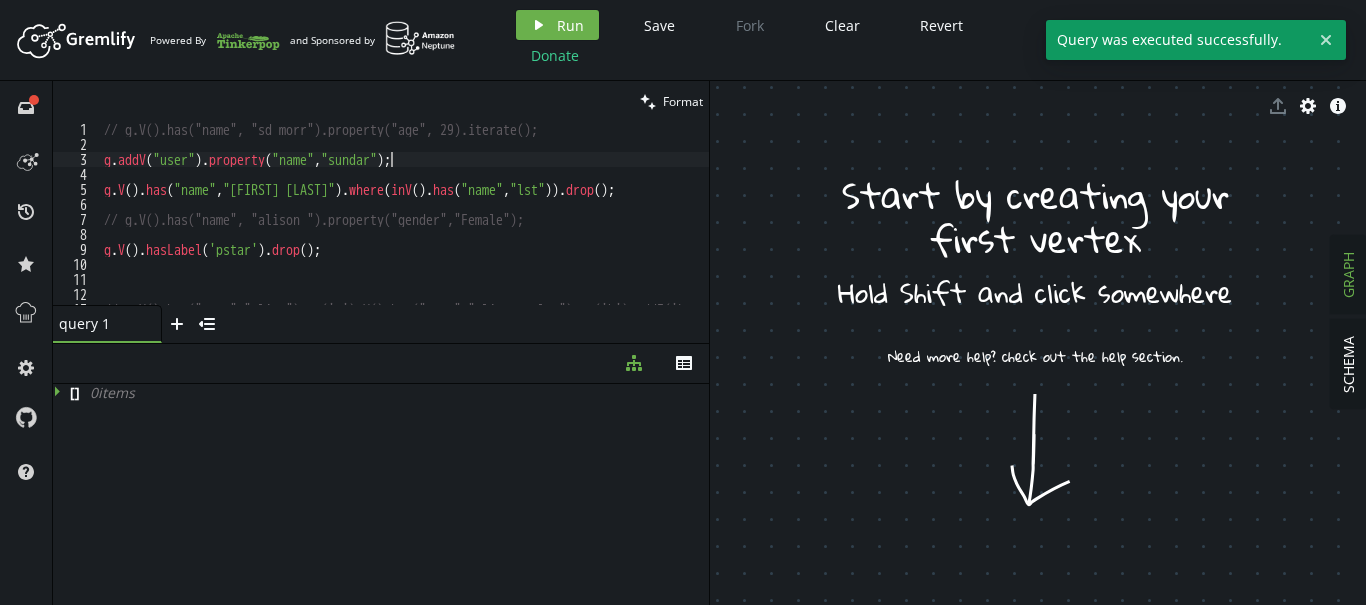 click on "// g.V().has("name", "sd morr").property("age", 29).iterate(); g . addV ( "user" ) . property ( "name" , "sundar" ) ; g . V ( ) . has ( "name" , "sd morr" ) . where ( inV ( ) . has ( "name" , "lst" )) . drop ( ) ; // g.V().has("name", "alison ").property("gender","Female"); g . V ( ) . hasLabel ( 'pstar' ) . drop ( ) ; // g.V().has("name","alice").as('a').V().has("name","alison tyler").as('b').addE('knows').from('b').to('a');" at bounding box center (482, 228) 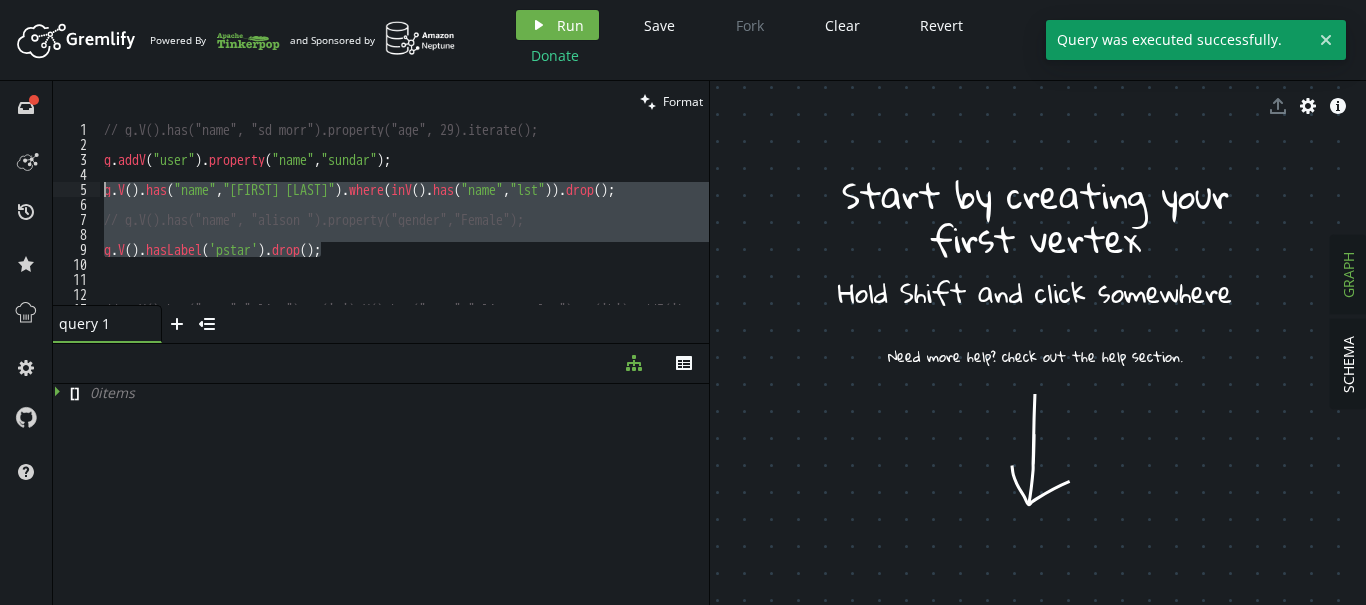 drag, startPoint x: 328, startPoint y: 250, endPoint x: 91, endPoint y: 190, distance: 244.47699 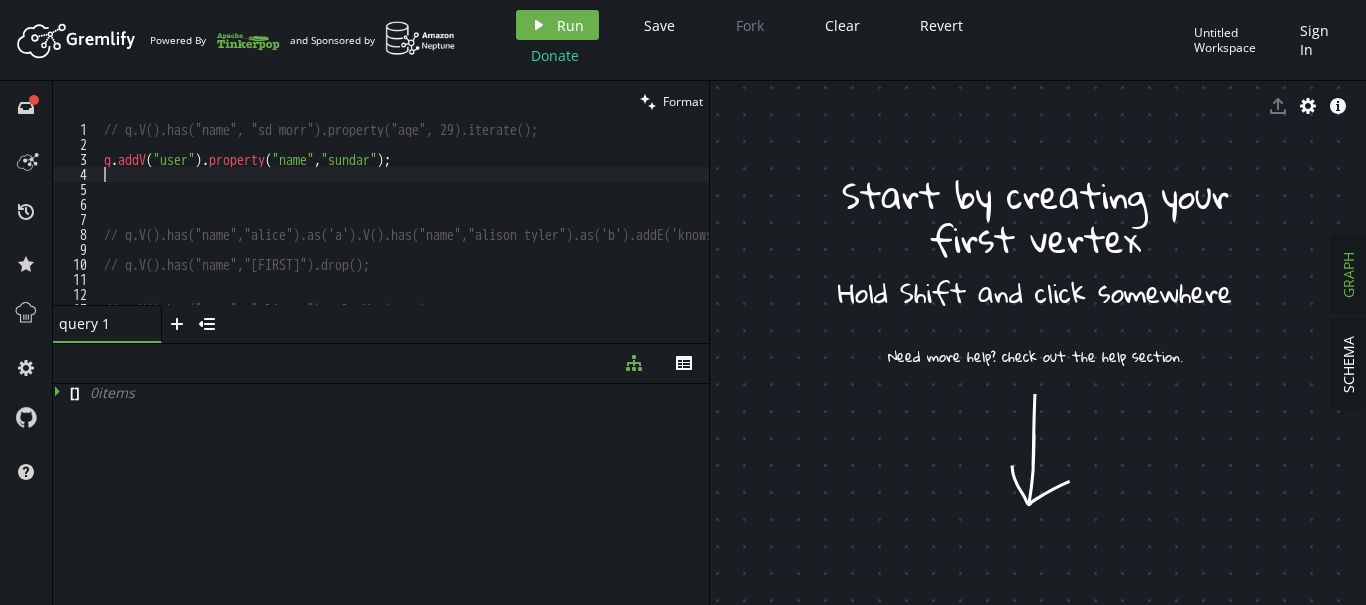 type on "g.addV("user").property("name","[FIRST]");" 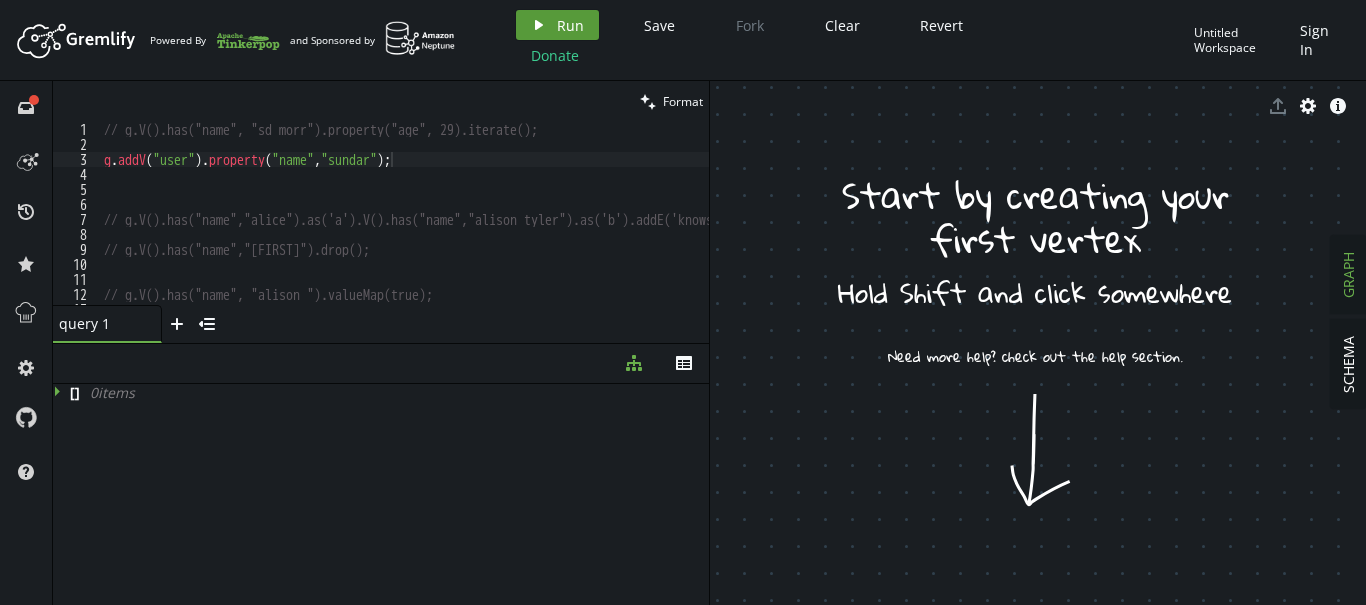 click on "Run" at bounding box center [570, 25] 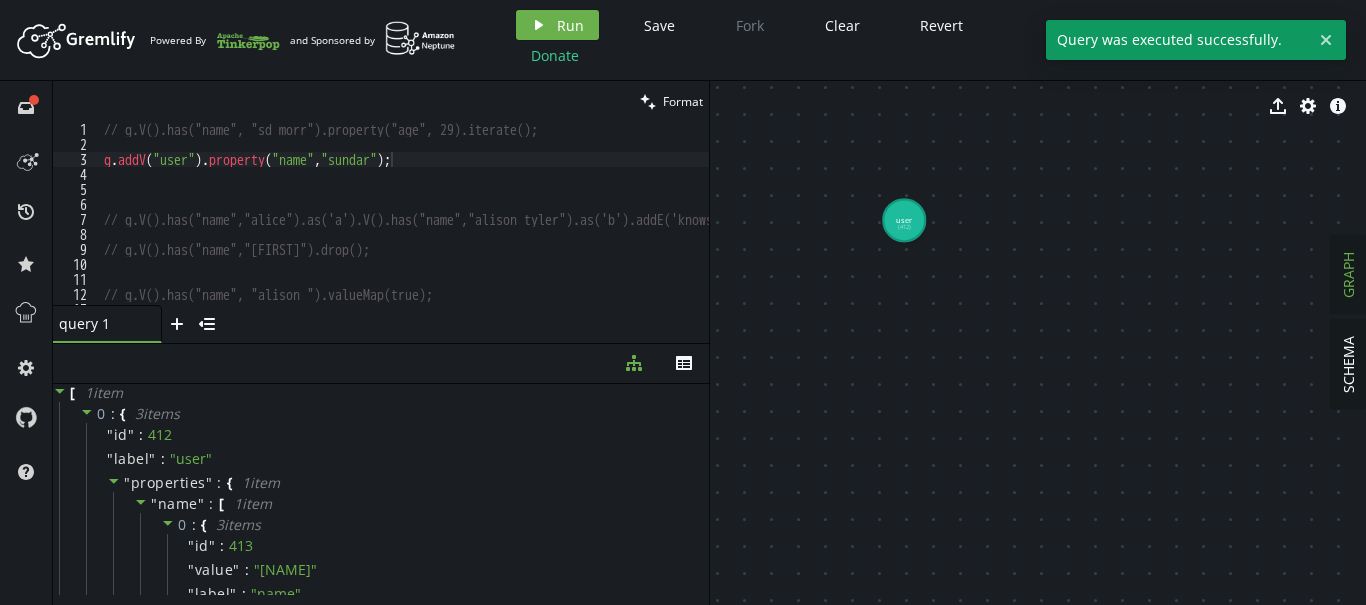 click on "// g.V().has("name", "[FIRST] [LAST]").property("age", 29).iterate(); g . addV ( "user" ) . property ( "name" , "[NAME]" ) ; // g.V().has("name","alice").as('a').V().has("name","alison tyler").as('b').addE('knows').from('b').to('a'); // g.V().has("name","sultan").drop(); // g.V().has("name","alison ").valueMap(true);" at bounding box center (482, 228) 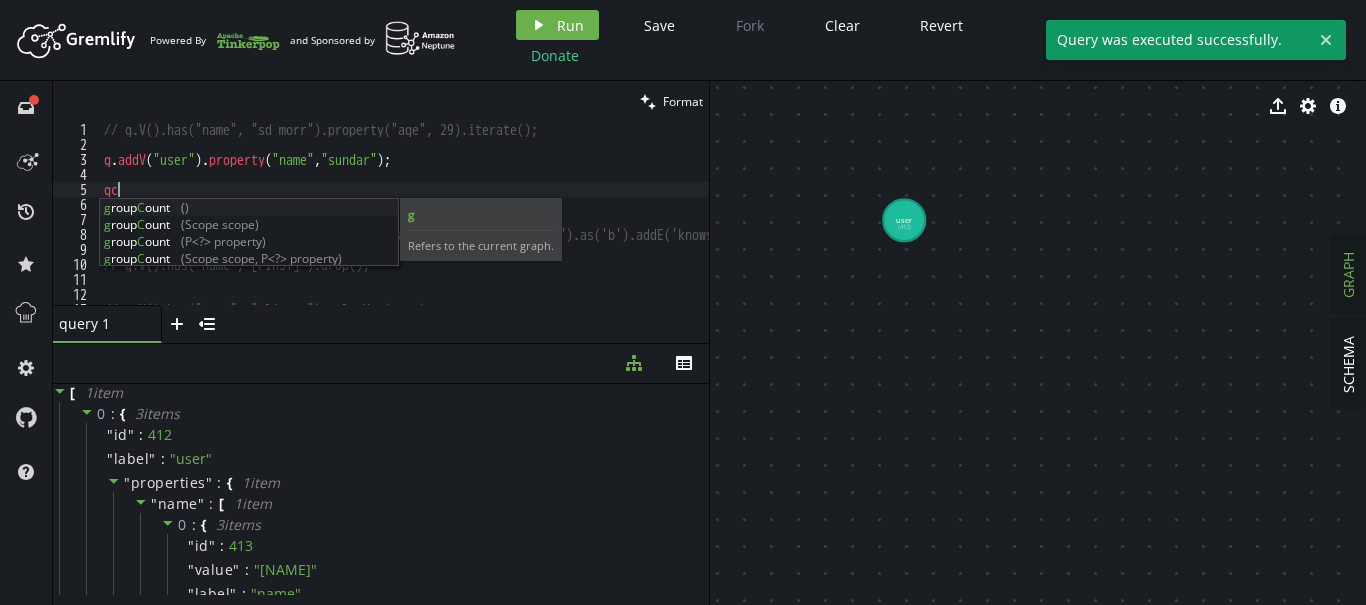 scroll, scrollTop: 0, scrollLeft: 13, axis: horizontal 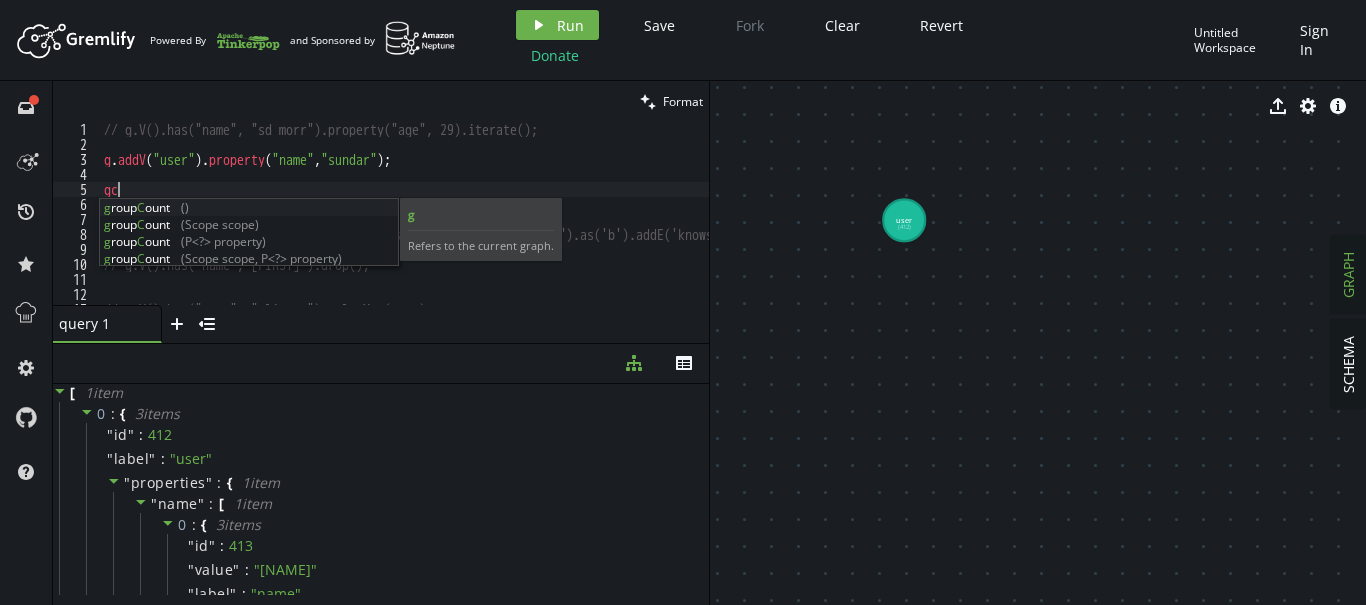 type on "g" 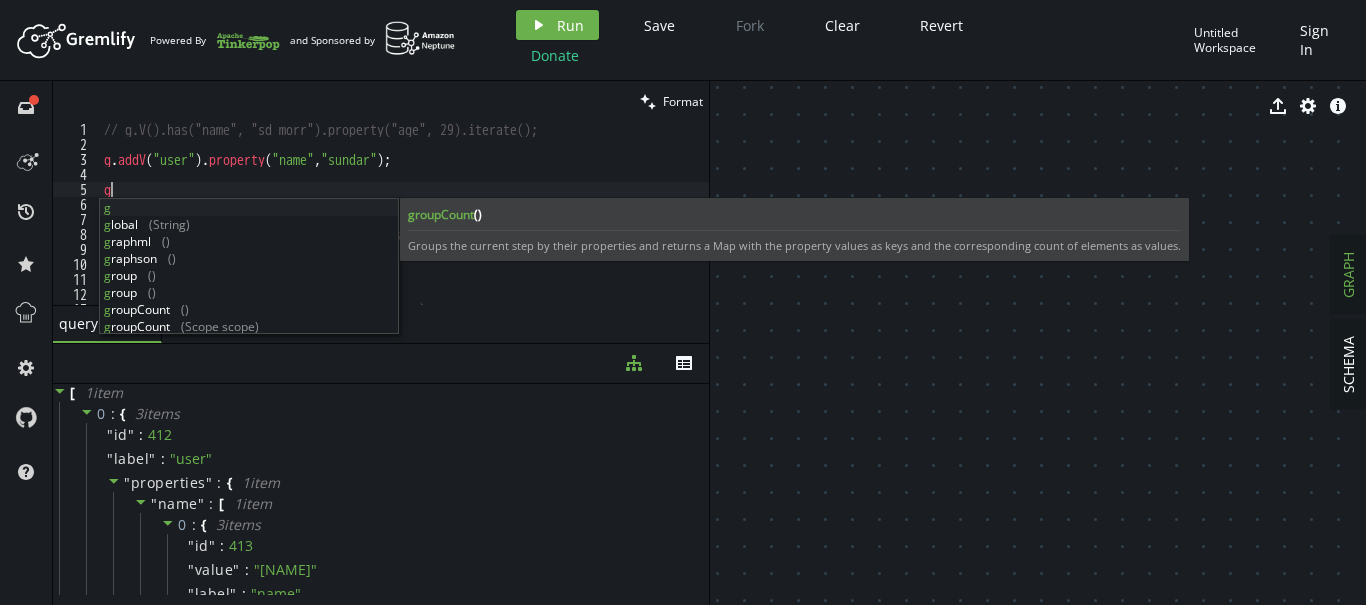 scroll, scrollTop: 0, scrollLeft: 0, axis: both 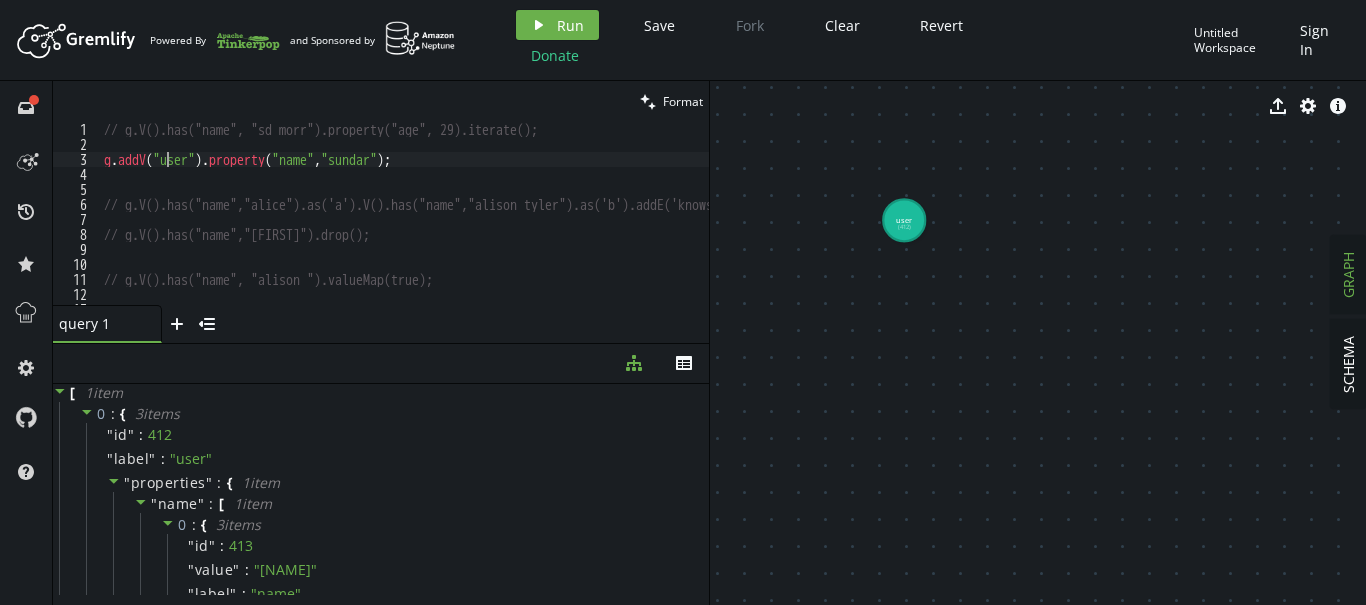click on "// g.V().has("name", "sd morr").property("age", 29).iterate(); g . addV ( "user" ) . property ( "name" , "sundar" ) ; // g.V().has("name","alice").as('a').V().has("name","alison tyler").as('b').addE('knows').from('b').to('a'); // g.V().has("name","sultan").drop(); // g.V().has("name","alison ").valueMap(true); // g.V().hasLabel('person').drop().iterate();" at bounding box center (482, 228) 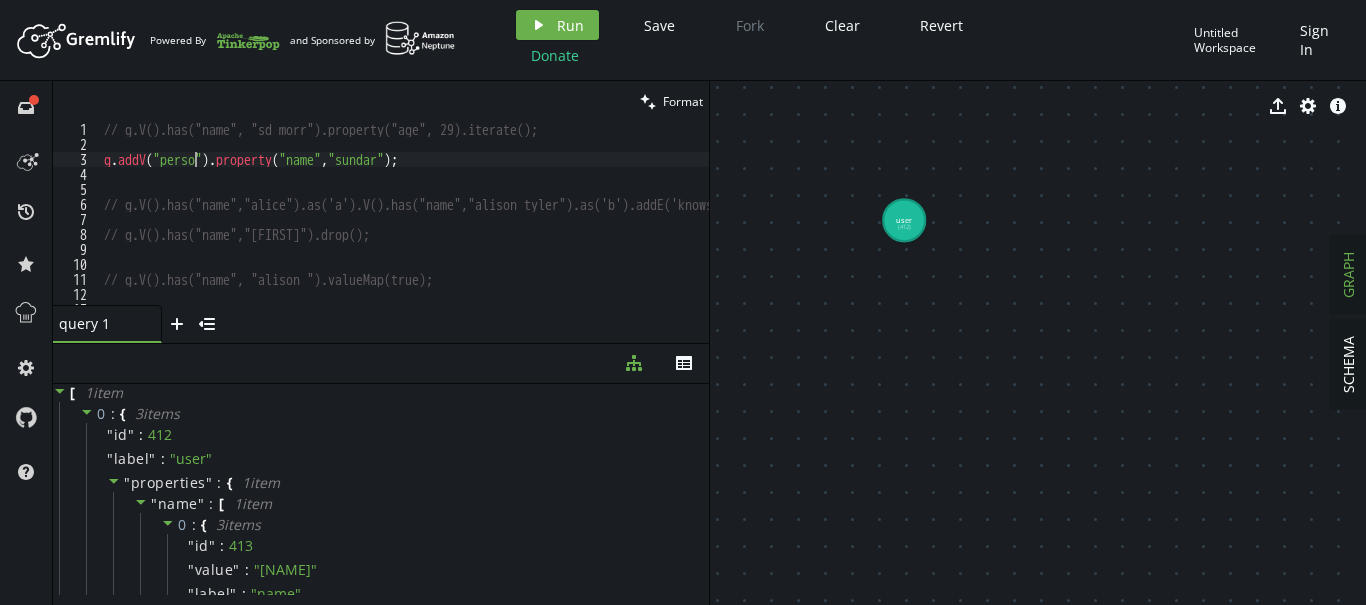 type on "g.addV("person").property("name","[FIRST]");" 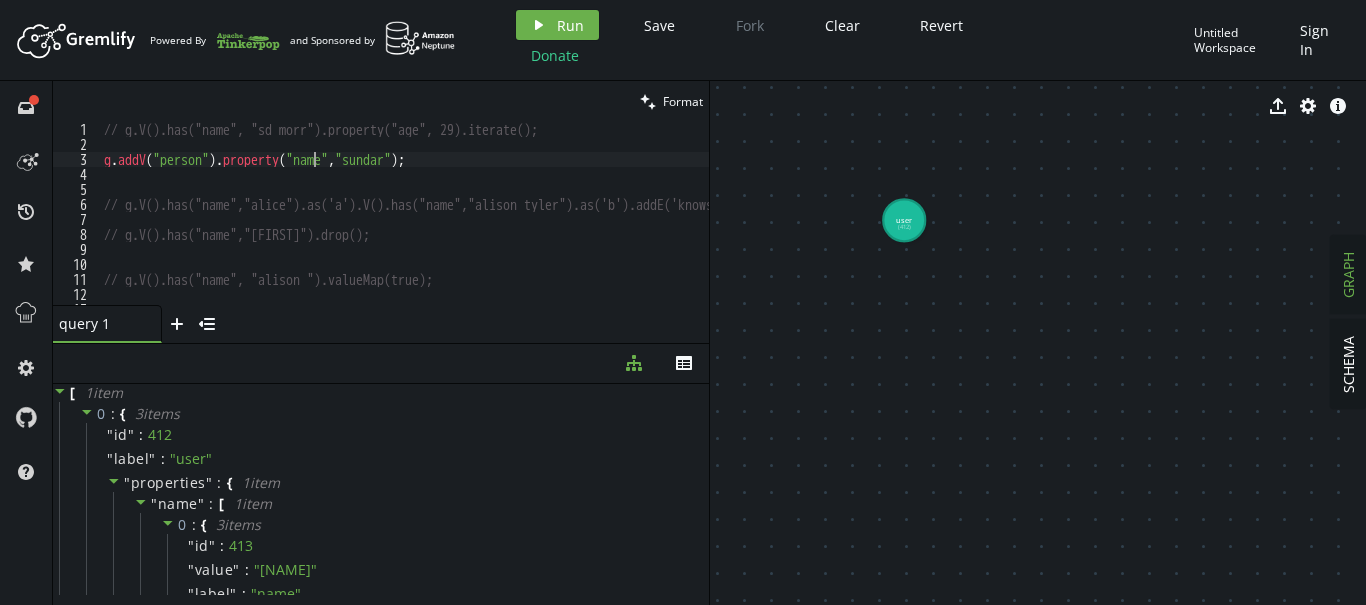 click on "// g.V().has("name", "[FIRST] [LAST]").property("age", 29).iterate(); g . addV ( "person" ) . property ( "name" , "[NAME]" ) ; // g.V().has("name","alice").as('a').V().has("name","alison tyler").as('b').addE('knows').from('b').to('a'); // g.V().has("name","sultan").drop(); // g.V().has("name","alison ").valueMap(true); // g.V().hasLabel('person').drop().iterate();" at bounding box center (482, 228) 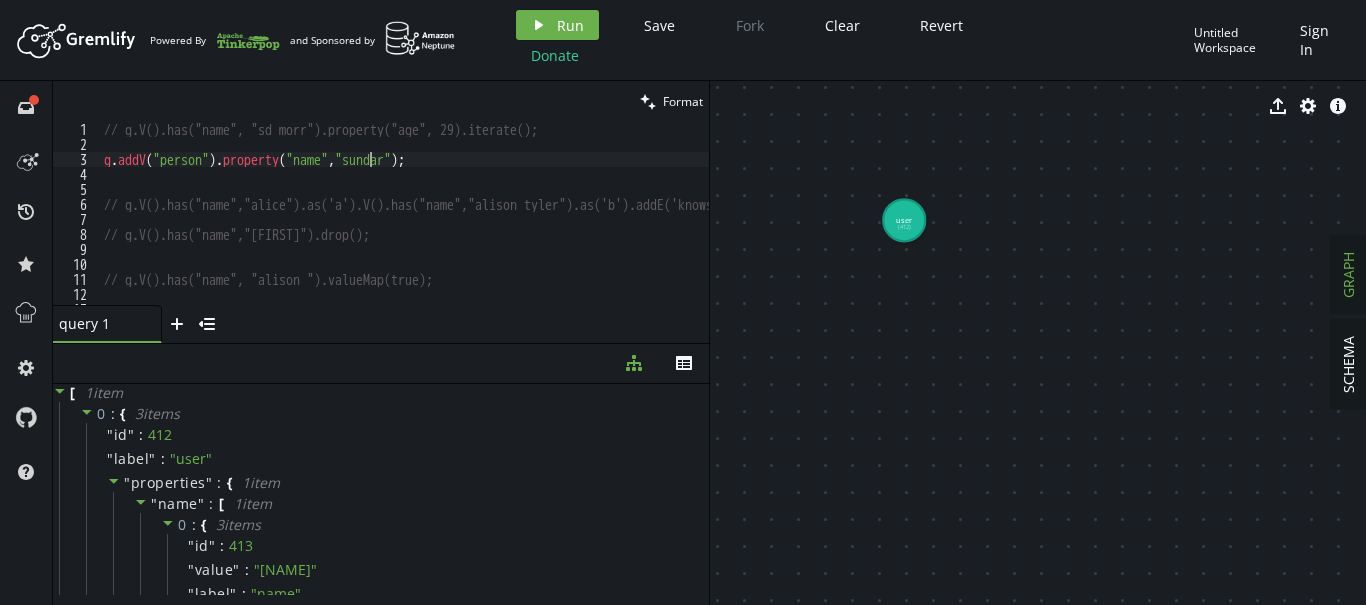 click on "// g.V().has("name", "[FIRST] [LAST]").property("age", 29).iterate(); g . addV ( "person" ) . property ( "name" , "[NAME]" ) ; // g.V().has("name","alice").as('a').V().has("name","alison tyler").as('b').addE('knows').from('b').to('a'); // g.V().has("name","sultan").drop(); // g.V().has("name","alison ").valueMap(true); // g.V().hasLabel('person').drop().iterate();" at bounding box center (482, 228) 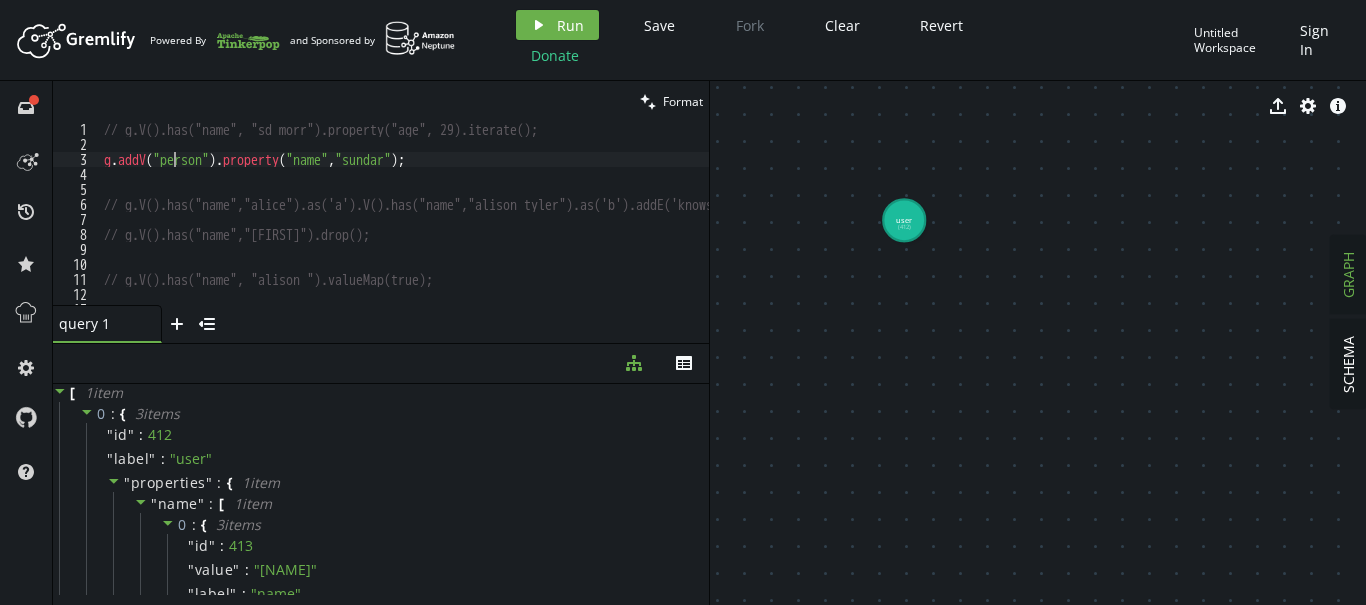 click on "// g.V().has("name", "[FIRST] [LAST]").property("age", 29).iterate(); g . addV ( "person" ) . property ( "name" , "[NAME]" ) ; // g.V().has("name","alice").as('a').V().has("name","alison tyler").as('b').addE('knows').from('b').to('a'); // g.V().has("name","sultan").drop(); // g.V().has("name","alison ").valueMap(true); // g.V().hasLabel('person').drop().iterate();" at bounding box center [482, 228] 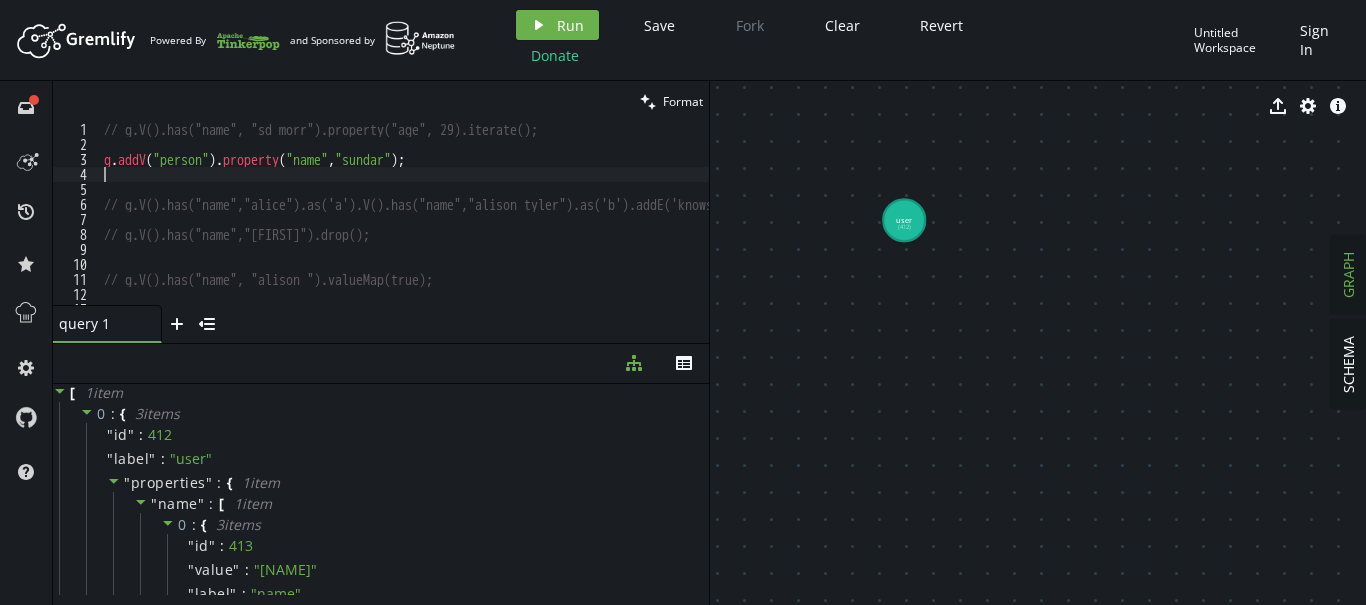 click on "// g.V().has("name", "[FIRST] [LAST]").property("age", 29).iterate(); g . addV ( "person" ) . property ( "name" , "[NAME]" ) ; // g.V().has("name","alice").as('a').V().has("name","alison tyler").as('b').addE('knows').from('b').to('a'); // g.V().has("name","sultan").drop(); // g.V().has("name","alison ").valueMap(true); // g.V().hasLabel('person').drop().iterate();" at bounding box center (482, 228) 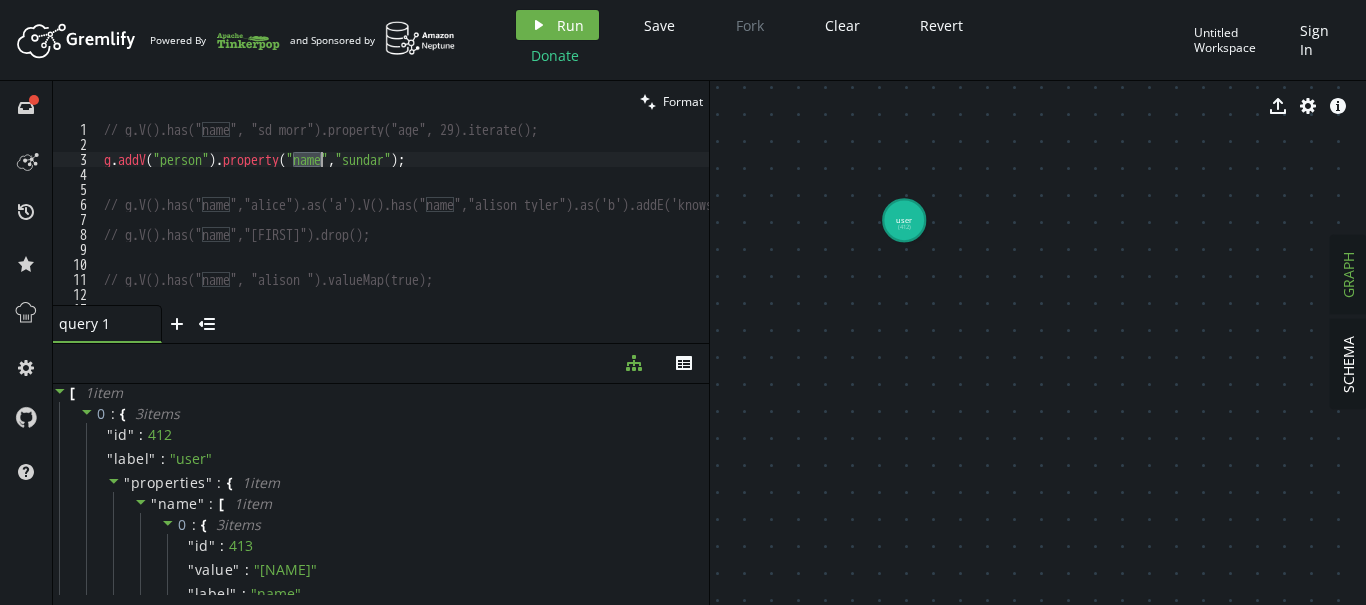 click on "// g.V().has("name", "[FIRST] [LAST]").property("age", 29).iterate(); g . addV ( "person" ) . property ( "name" , "[NAME]" ) ; // g.V().has("name","alice").as('a').V().has("name","alison tyler").as('b').addE('knows').from('b').to('a'); // g.V().has("name","sultan").drop(); // g.V().has("name","alison ").valueMap(true); // g.V().hasLabel('person').drop().iterate();" at bounding box center [482, 228] 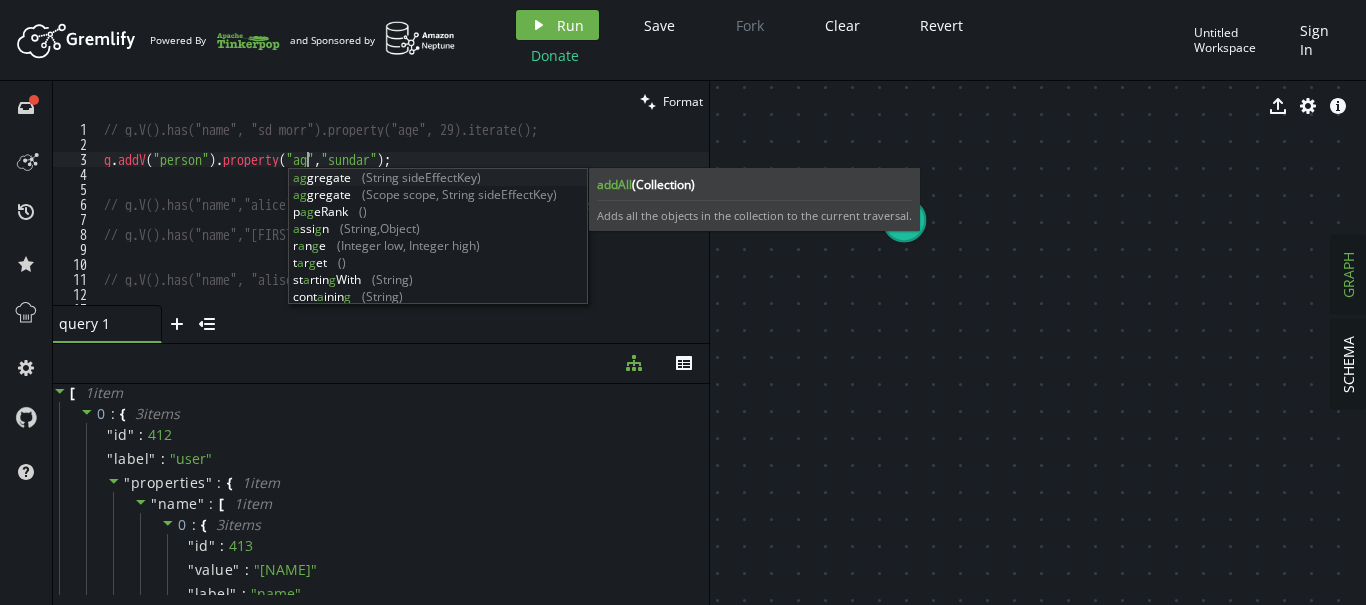 scroll, scrollTop: 0, scrollLeft: 209, axis: horizontal 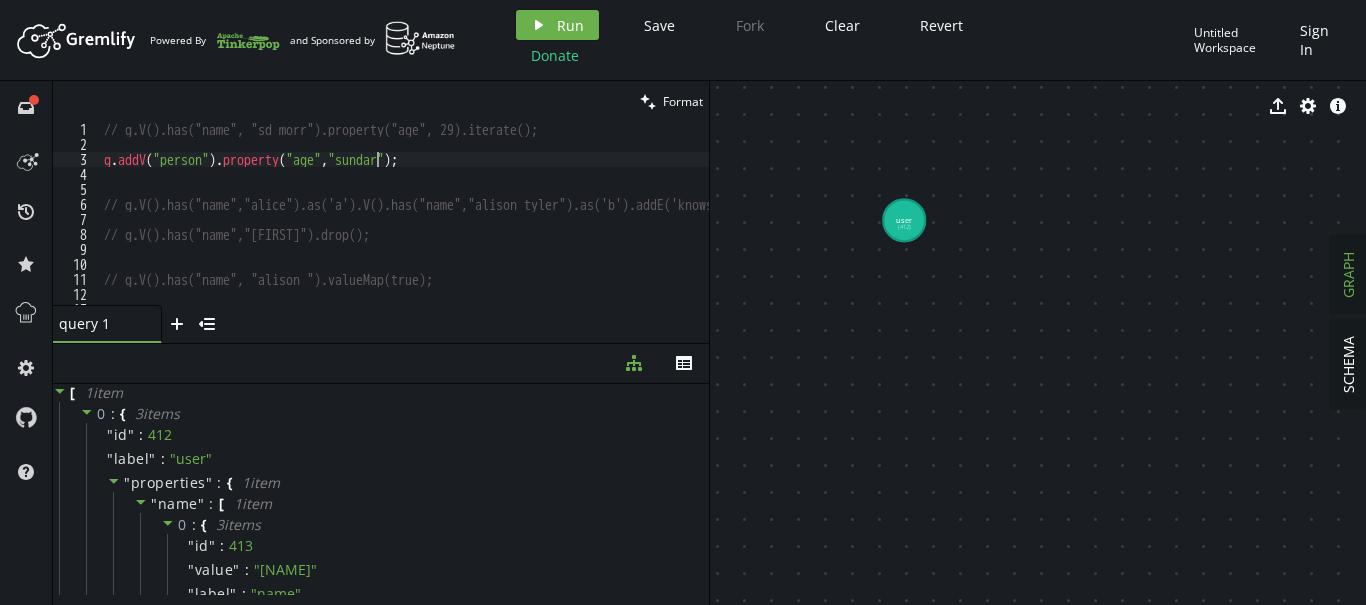 click on "// g.V().has("name", "[FIRST] [LAST]").property("age", 29).iterate(); g . addV ( "person" ) . property ( "age" , "[NAME]" ) ; // g.V().has("name","alice").as('a').V().has("name","alison tyler").as('b').addE('knows').from('b').to('a'); // g.V().has("name","sultan").drop(); // g.V().has("name","alison ").valueMap(true); // g.V().hasLabel('person').drop().iterate();" at bounding box center [482, 228] 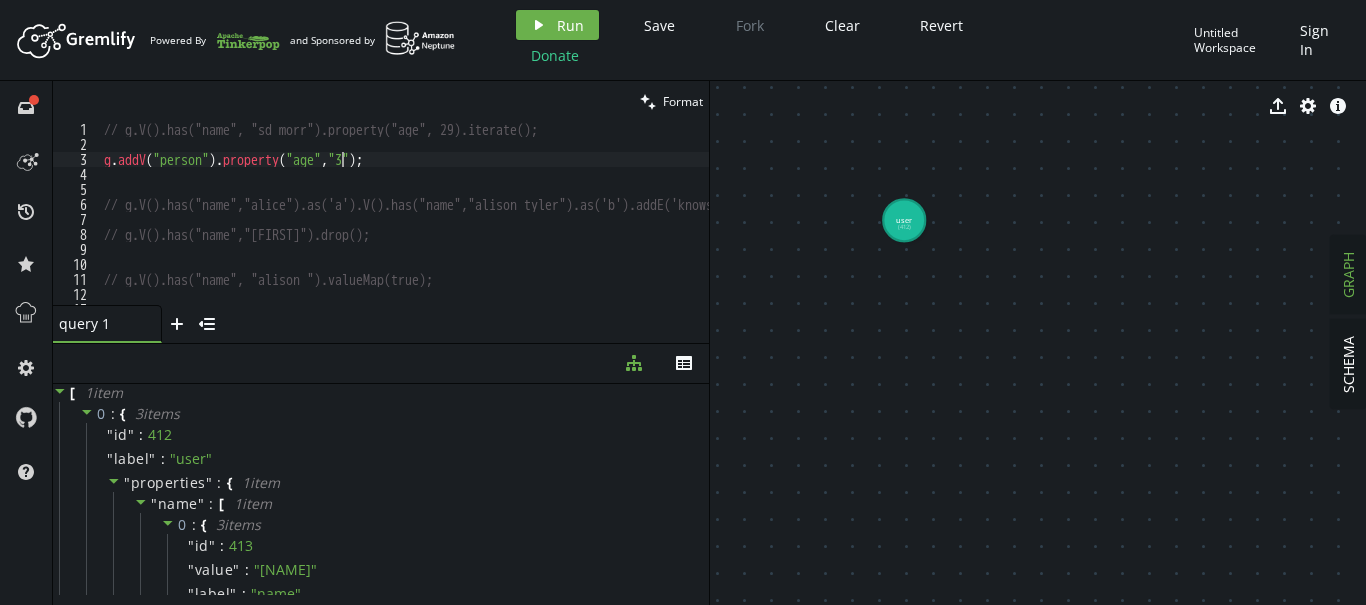 type on "g.addV("person").property("age","30");" 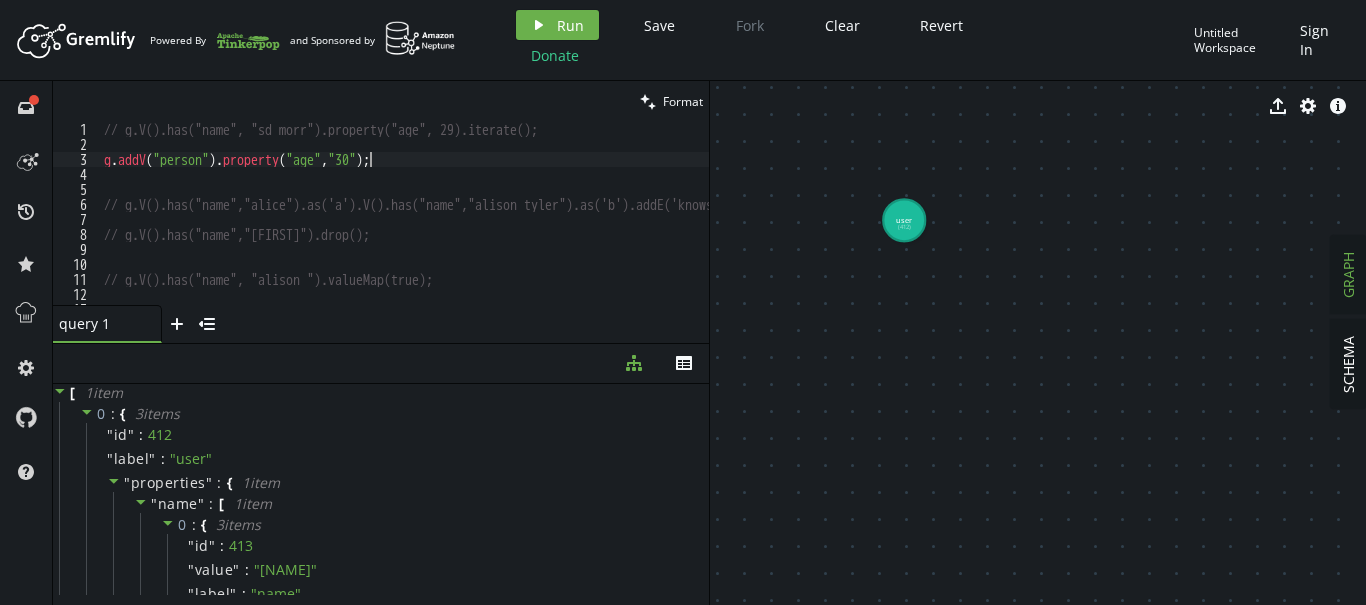 scroll, scrollTop: 0, scrollLeft: 0, axis: both 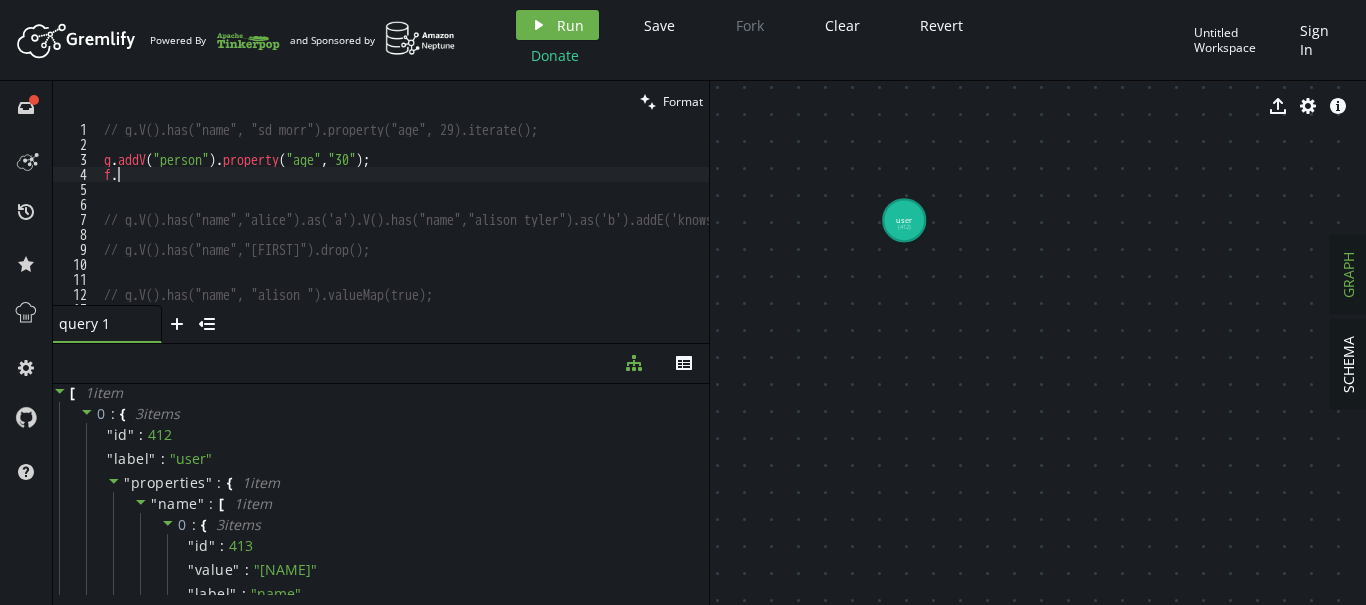 type on "f" 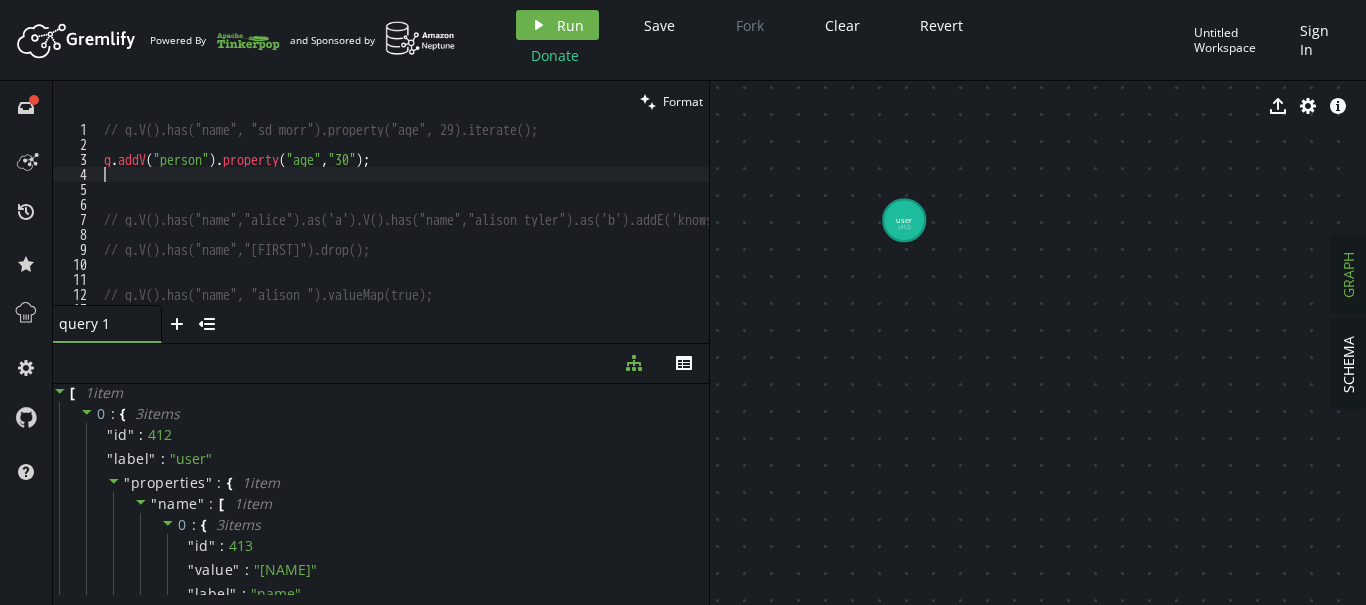scroll, scrollTop: 0, scrollLeft: 0, axis: both 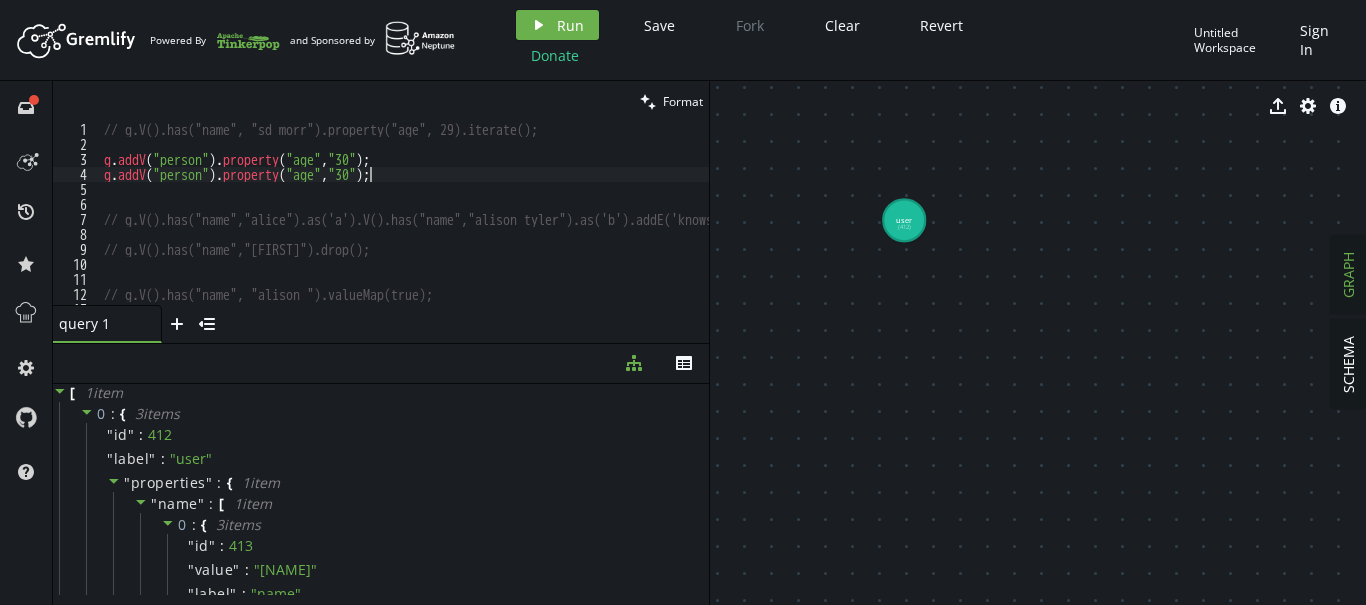 click on "// g.V().has("name", "[FIRST] [LAST]").property("age", 29).iterate(); g . addV ( "person" ) . property ( "age" , "30" ) ; g . addV ( "person" ) . property ( "age" , "30" ) ; // g.V().has("name","alice").as('a').V().has("name","alison tyler").as('b').addE('knows').from('b').to('a'); // g.V().has("name","sultan").drop(); // g.V().has("name","alison ").valueMap(true);" at bounding box center (482, 228) 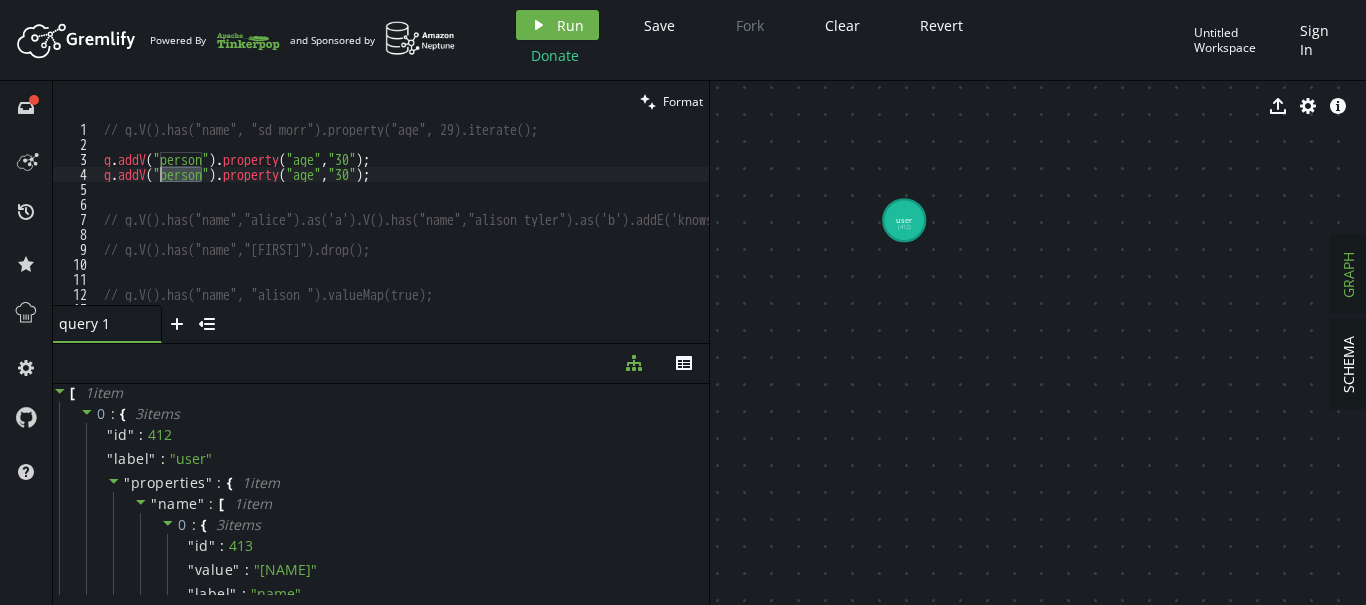 click on "// g.V().has("name", "[FIRST] [LAST]").property("age", 29).iterate(); g . addV ( "person" ) . property ( "age" , "30" ) ; g . addV ( "person" ) . property ( "age" , "30" ) ; // g.V().has("name","alice").as('a').V().has("name","alison tyler").as('b').addE('knows').from('b').to('a'); // g.V().has("name","sultan").drop(); // g.V().has("name","alison ").valueMap(true);" at bounding box center [482, 228] 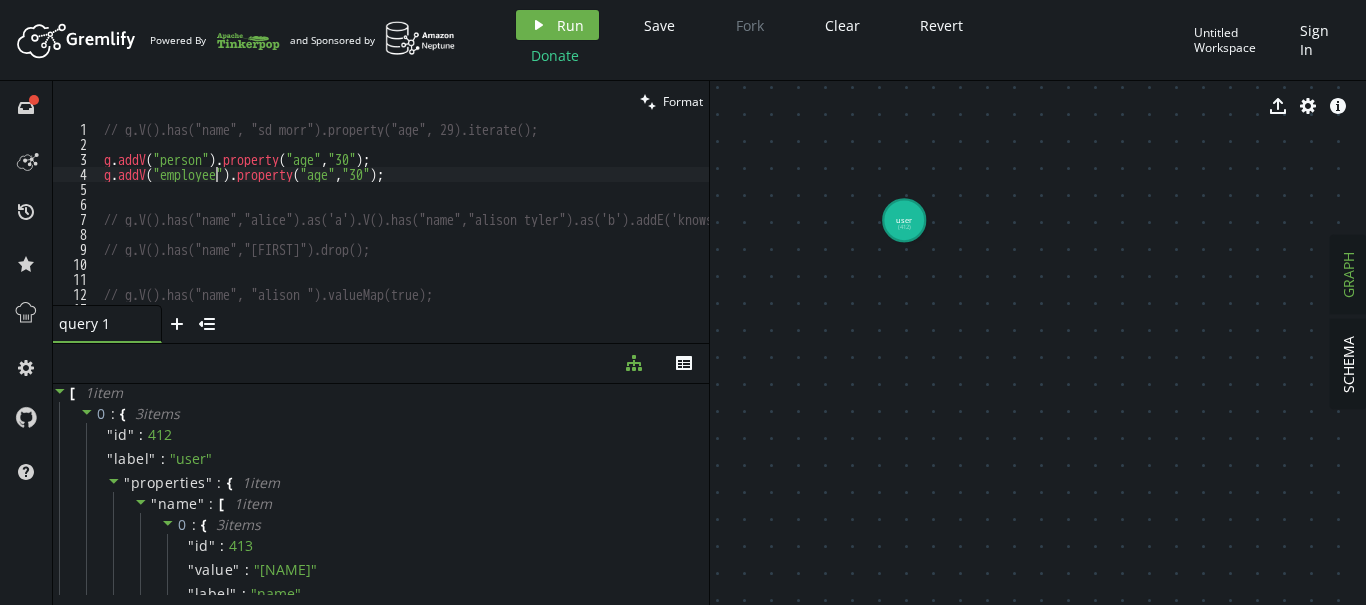 scroll, scrollTop: 0, scrollLeft: 111, axis: horizontal 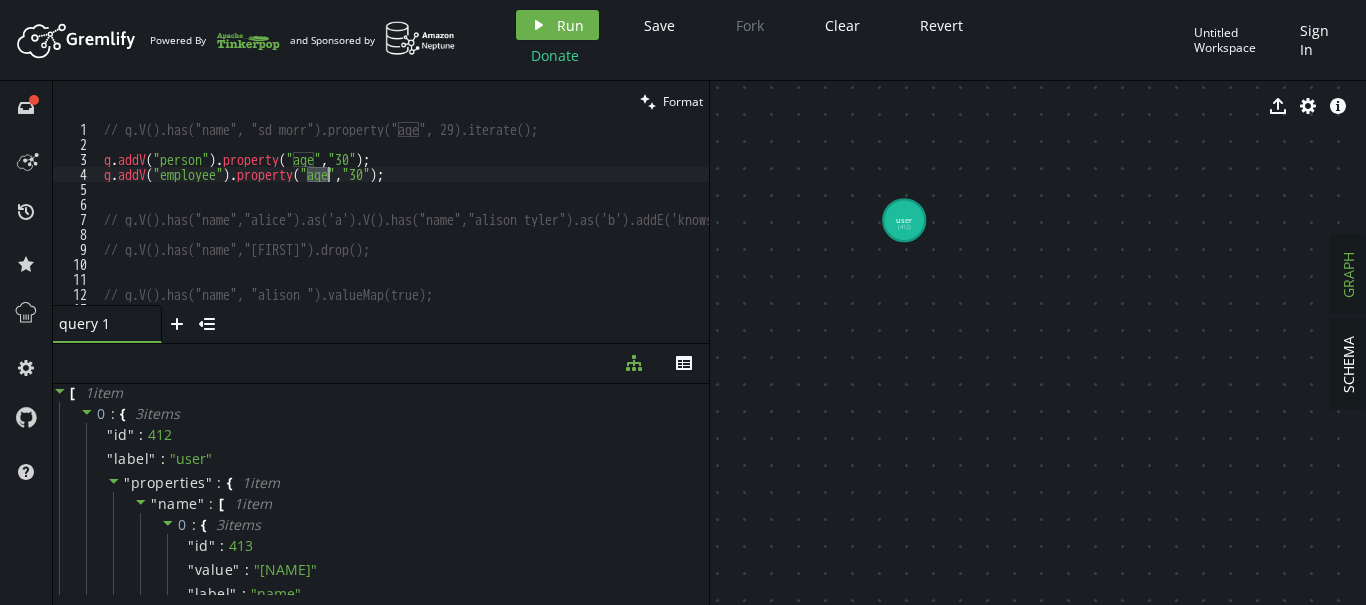 click on "// g.V().has("name", "sd morr").property("age", 29).iterate(); g . addV ( "person" ) . property ( "age" , "30" ) ; g . addV ( "employee" ) . property ( "age" , "30" ) ; // g.V().has("name","alice").as('a').V().has("name","alison tyler").as('b').addE('knows').from('b').to('a'); // g.V().has("name","sultan").drop(); // g.V().has("name","alison ").valueMap(true);" at bounding box center [482, 228] 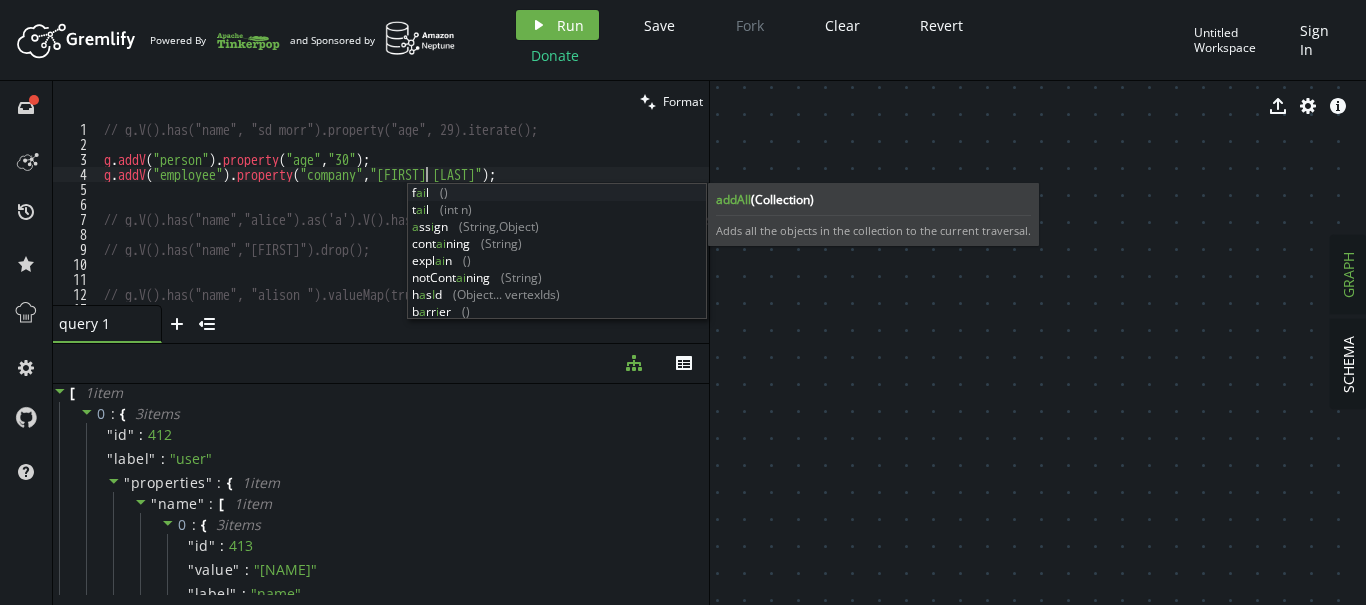 scroll, scrollTop: 0, scrollLeft: 328, axis: horizontal 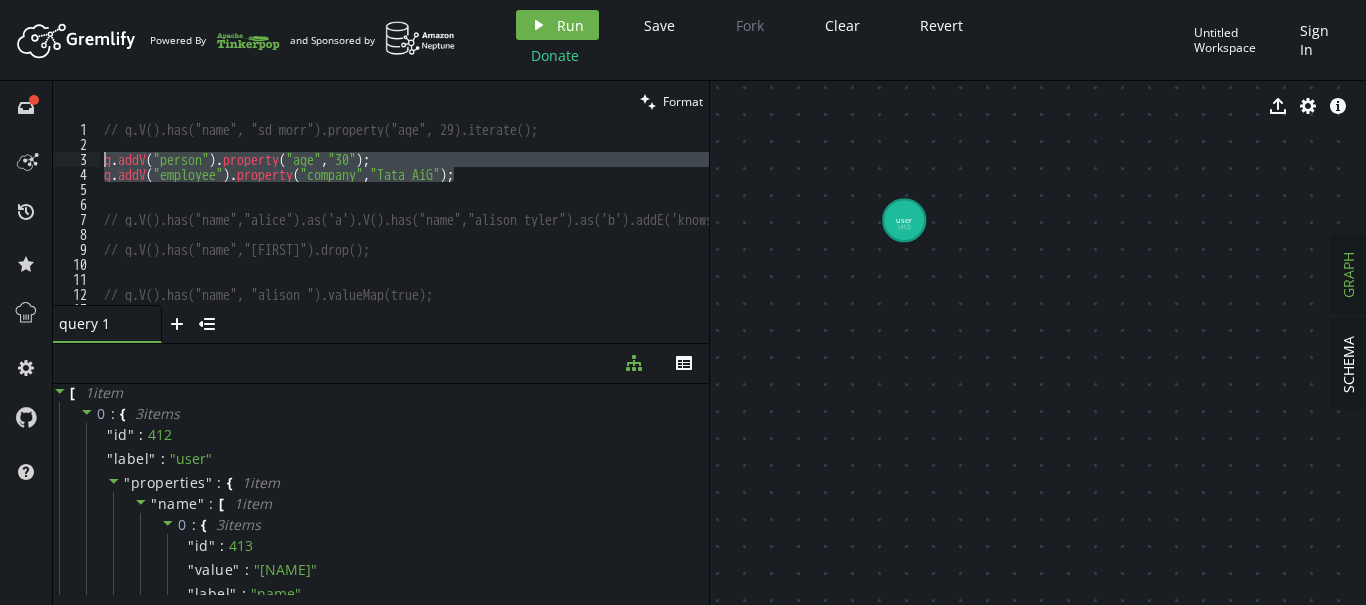 drag, startPoint x: 469, startPoint y: 172, endPoint x: 56, endPoint y: 162, distance: 413.12103 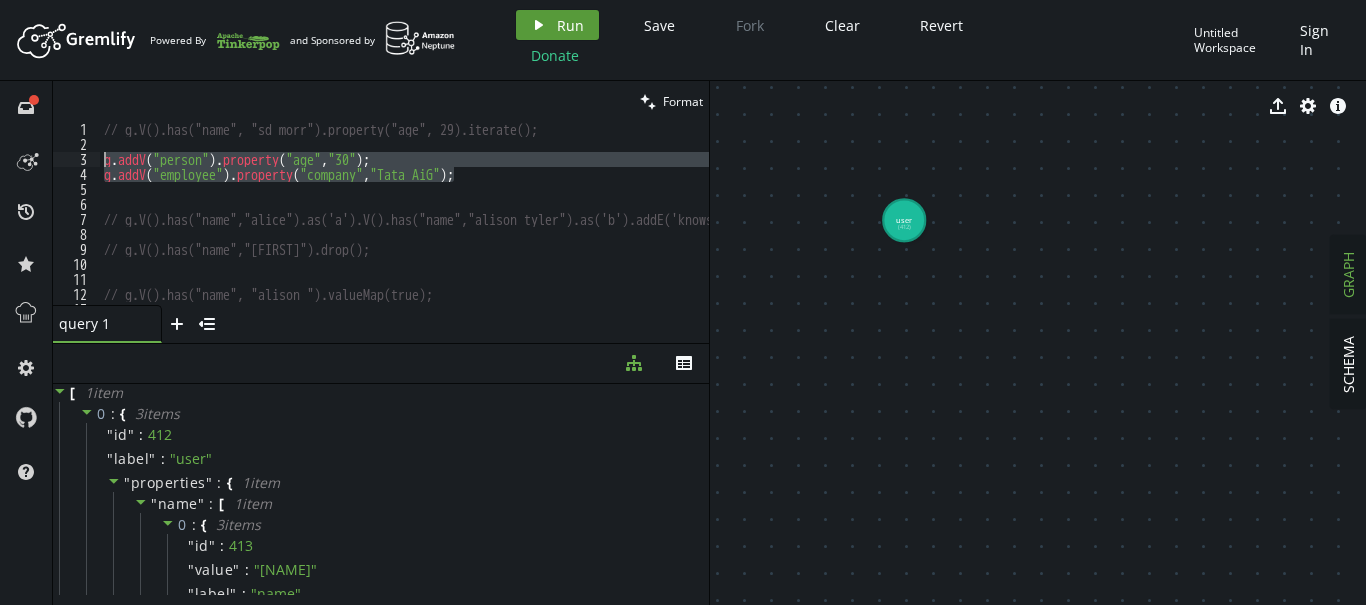 click on "play Run" at bounding box center (557, 25) 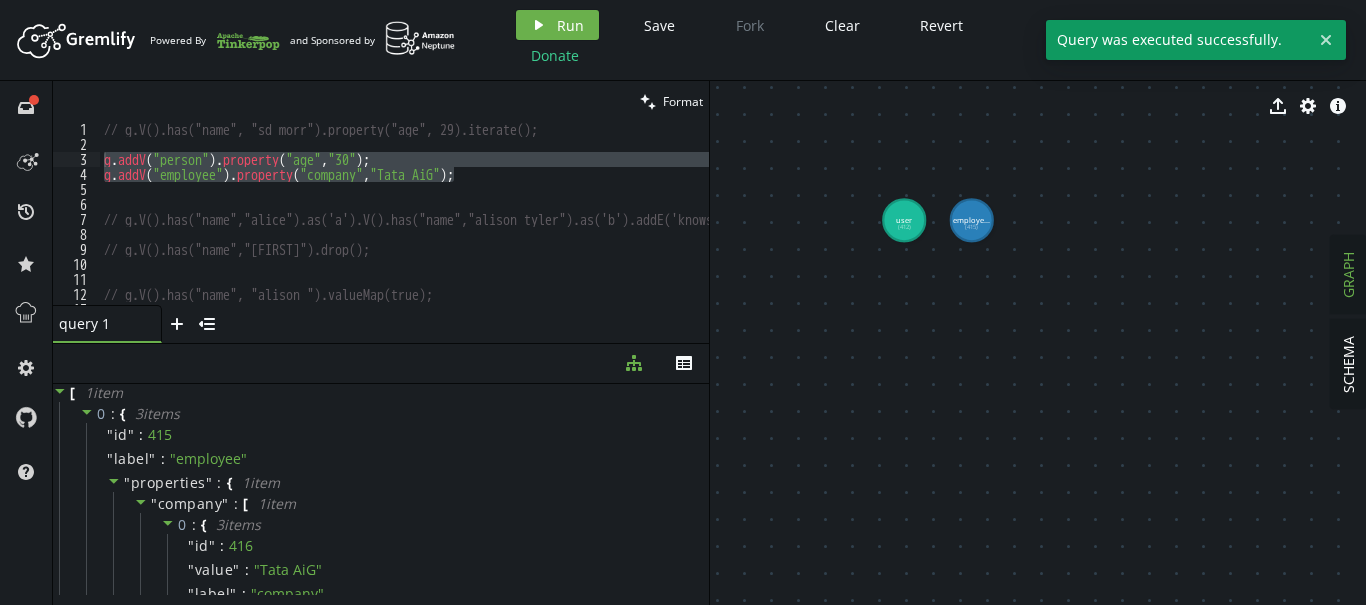 click on "// g.V().has("name", "[FIRST] [LAST]").property("age", 29).iterate(); g . addV ( "person" ) . property ( "age" , "30" ) ; g . addV ( "employee" ) . property ( "company" , "Tata AiG" ) ; // g.V().has("name","alice").as('a').V().has("name","alison tyler").as('b').addE('knows').from('b').to('a'); // g.V().has("name","sultan").drop(); // g.V().has("name","alison ").valueMap(true);" at bounding box center (404, 213) 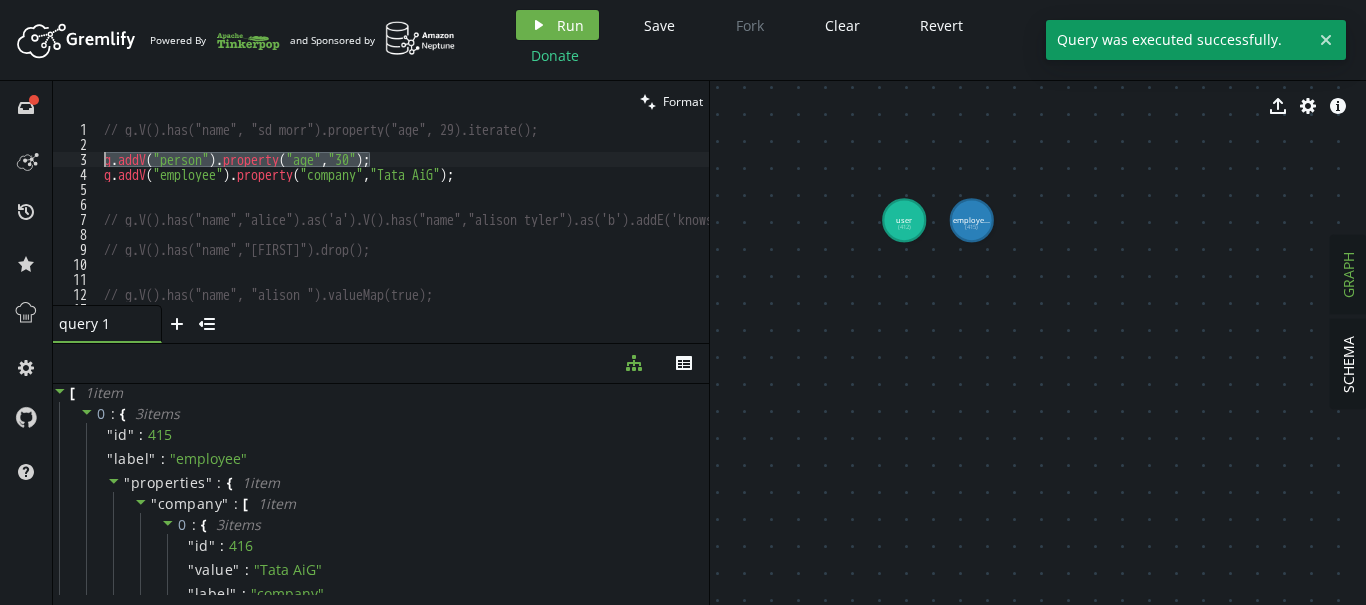 drag, startPoint x: 394, startPoint y: 157, endPoint x: 79, endPoint y: 154, distance: 315.01428 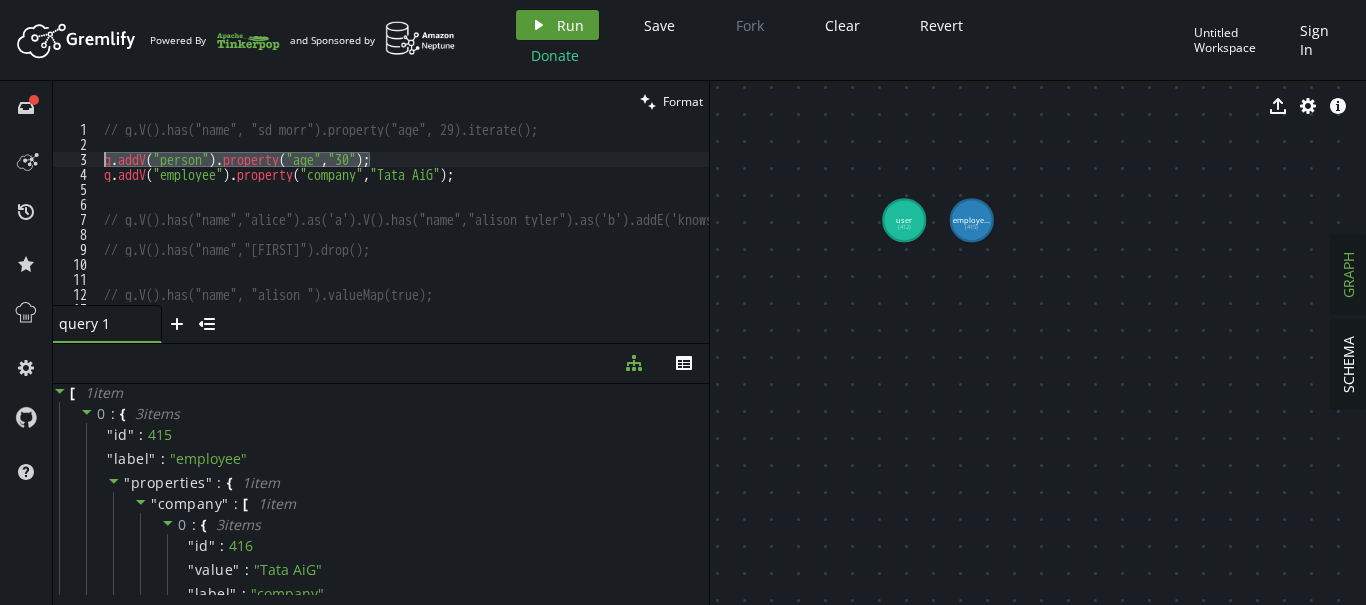 click on "play Run" at bounding box center [557, 25] 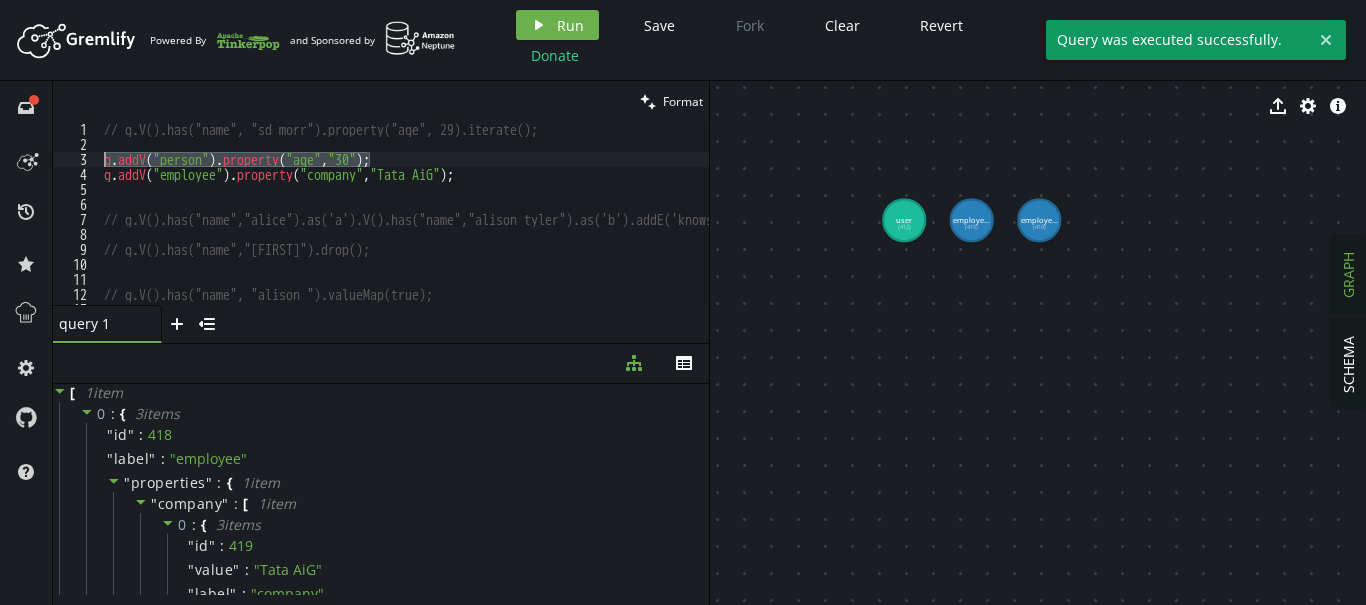 click on "// g.V().has("name", "[FIRST] [LAST]").property("age", 29).iterate(); g . addV ( "person" ) . property ( "age" , "30" ) ; g . addV ( "employee" ) . property ( "company" , "Tata AiG" ) ; // g.V().has("name","alice").as('a').V().has("name","alison tyler").as('b').addE('knows').from('b').to('a'); // g.V().has("name","sultan").drop(); // g.V().has("name","alison ").valueMap(true);" at bounding box center [404, 213] 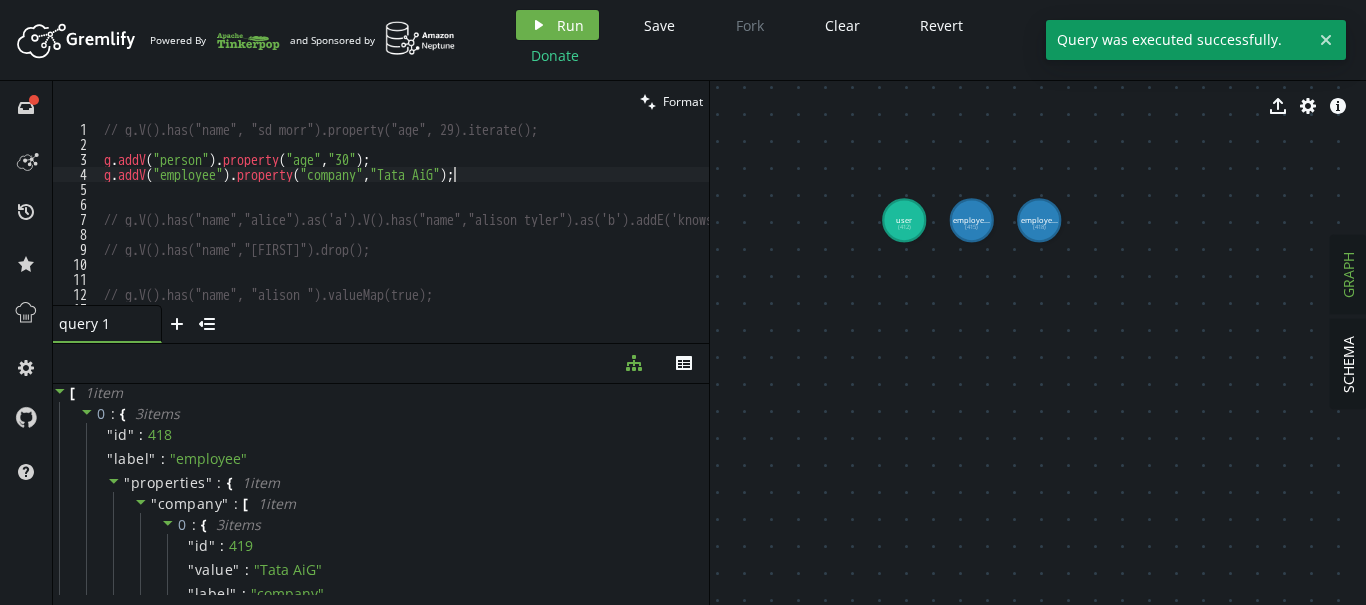 click on "// g.V().has("name", "[FIRST] [LAST]").property("age", 29).iterate(); g . addV ( "person" ) . property ( "age" , "30" ) ; g . addV ( "employee" ) . property ( "company" , "Tata AiG" ) ; // g.V().has("name","alice").as('a').V().has("name","alison tyler").as('b').addE('knows').from('b').to('a'); // g.V().has("name","sultan").drop(); // g.V().has("name","alison ").valueMap(true);" at bounding box center [482, 228] 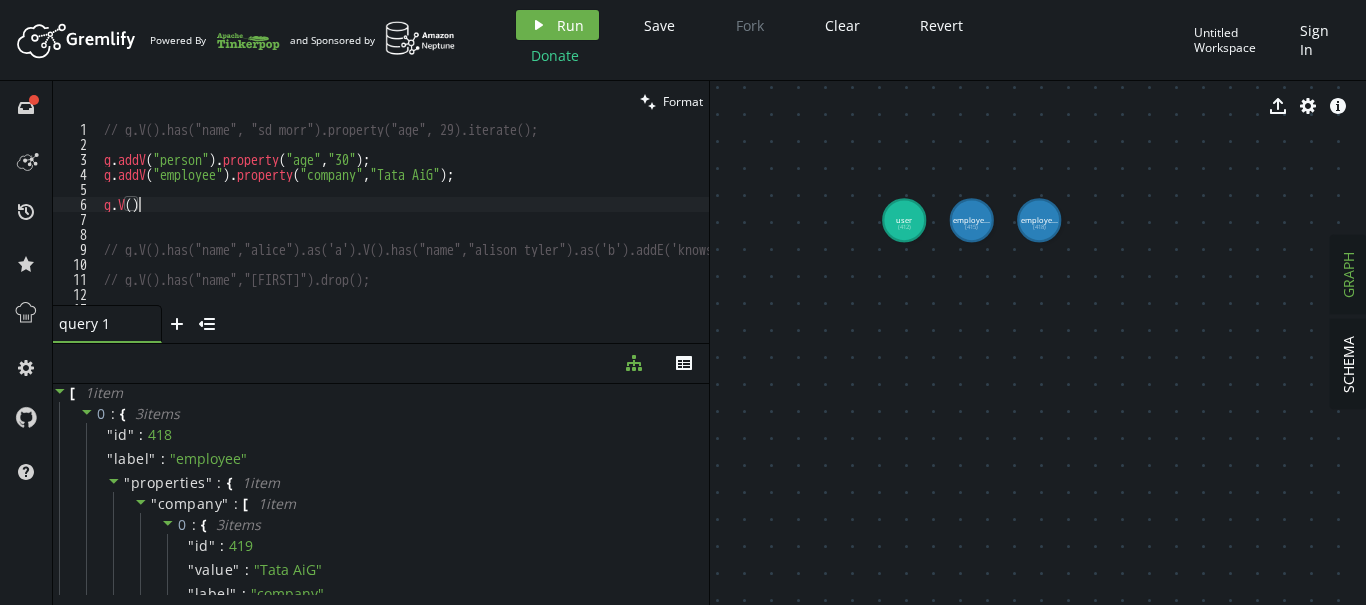 scroll, scrollTop: 0, scrollLeft: 34, axis: horizontal 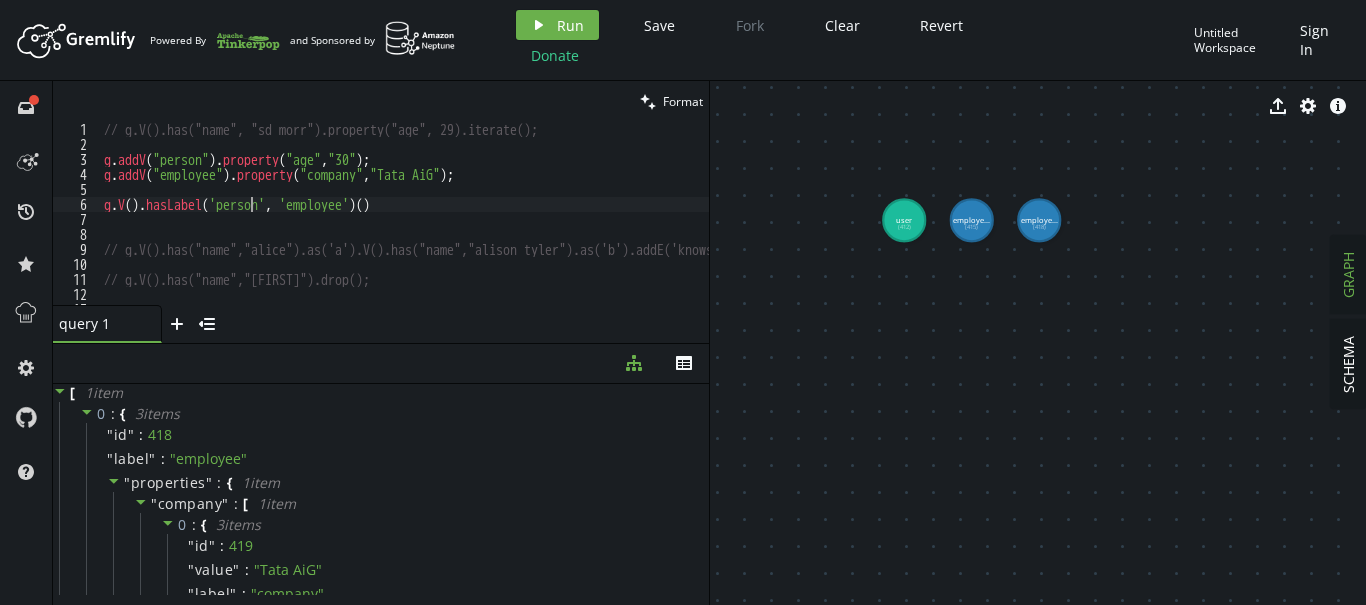 click on "// g.V().has("name", "[FIRST] [LAST]").property("age", 29).iterate(); g . addV ( "person" ) . property ( "age" , "30" ) ; g . addV ( "employee" ) . property ( "company" , "[COMPANY]" ) ; g . V ( ) . hasLabel ( 'person' ,   'employee' ) ( ) // g.V().has("name","alice").as('a').V().has("name","alison tyler").as('b').addE('knows').from('b').to('a'); // g.V().has("name","sultan").drop(); // g.V().has("name","alison ").valueMap(true);" at bounding box center (482, 228) 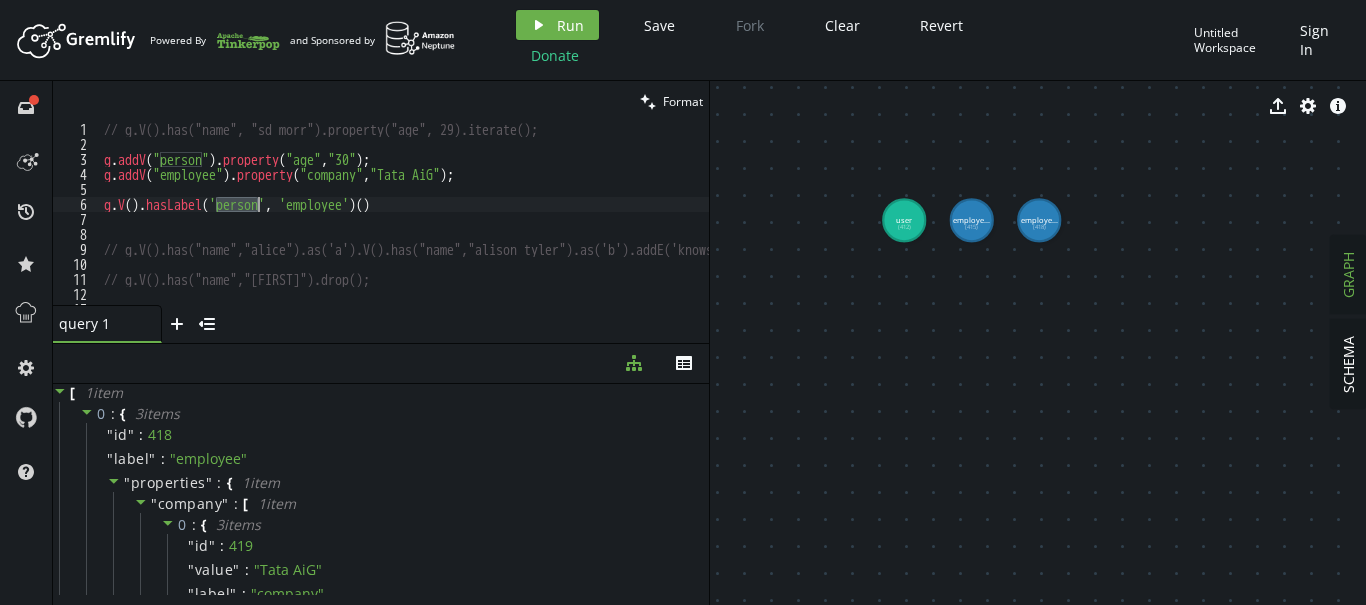 click on "// g.V().has("name", "[FIRST] [LAST]").property("age", 29).iterate(); g . addV ( "person" ) . property ( "age" , "30" ) ; g . addV ( "employee" ) . property ( "company" , "[COMPANY]" ) ; g . V ( ) . hasLabel ( 'person' ,   'employee' ) ( ) // g.V().has("name","alice").as('a').V().has("name","alison tyler").as('b').addE('knows').from('b').to('a'); // g.V().has("name","sultan").drop(); // g.V().has("name","alison ").valueMap(true);" at bounding box center (482, 228) 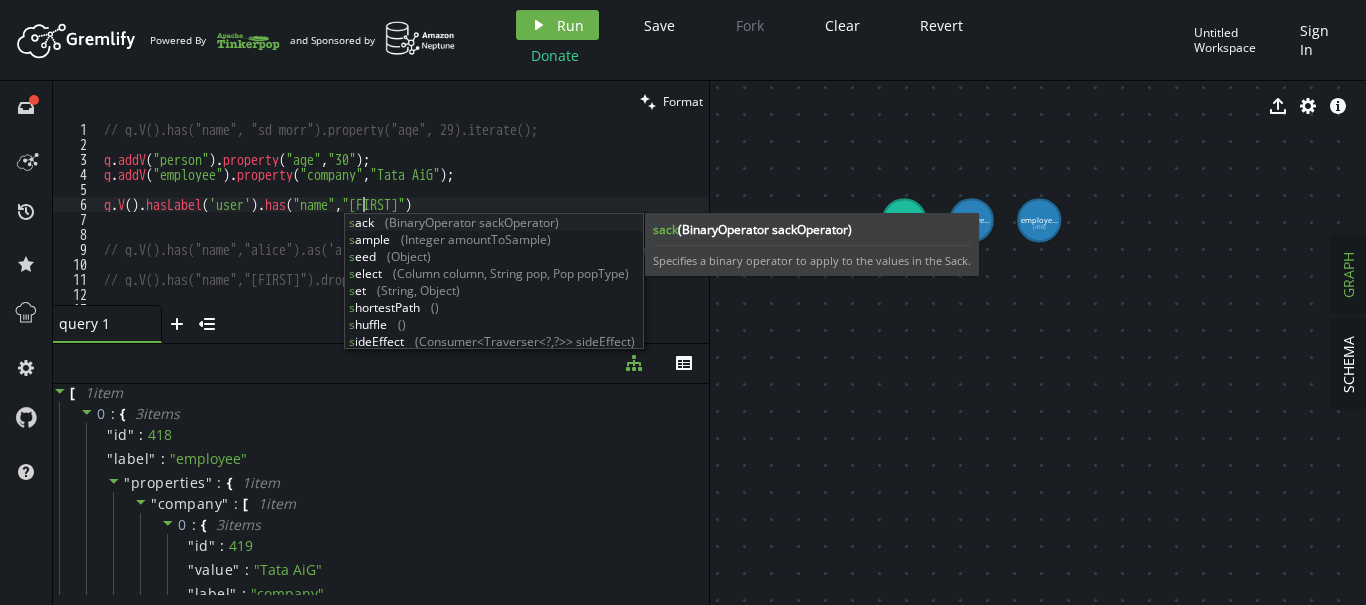 scroll, scrollTop: 0, scrollLeft: 265, axis: horizontal 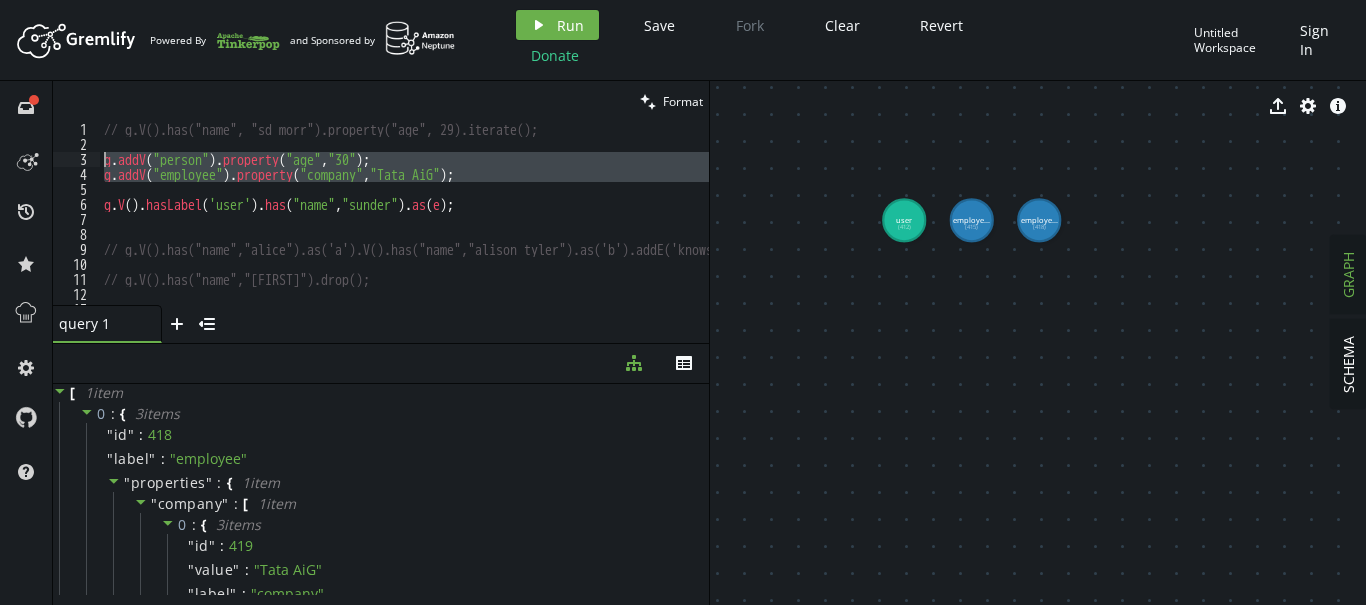 drag, startPoint x: 478, startPoint y: 188, endPoint x: 79, endPoint y: 158, distance: 400.12622 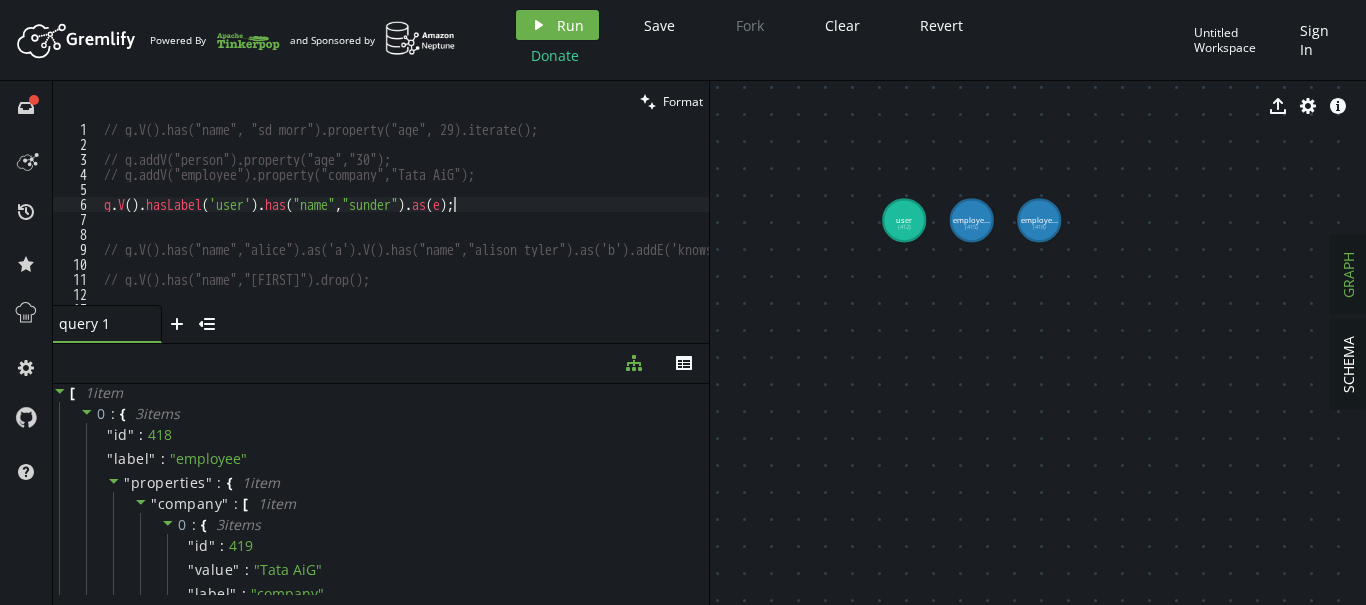 click on "// g.V().has("name", "[FIRST] [LAST]").property("age", 29).iterate(); // g.addV("person").property("age","30"); // g.addV("employee").property("company","Tata AiG"); g . V ( ) . hasLabel ( 'user' ) . has ( "name" , "[FIRST]" ) . as ( e ) ; // g.V().has("name","alice").as('a').V().has("name","alison tyler").as('b').addE('knows').from('b').to('a'); // g.V().has("name","sultan").drop(); // g.V().has("name","alison ").valueMap(true);" at bounding box center [482, 228] 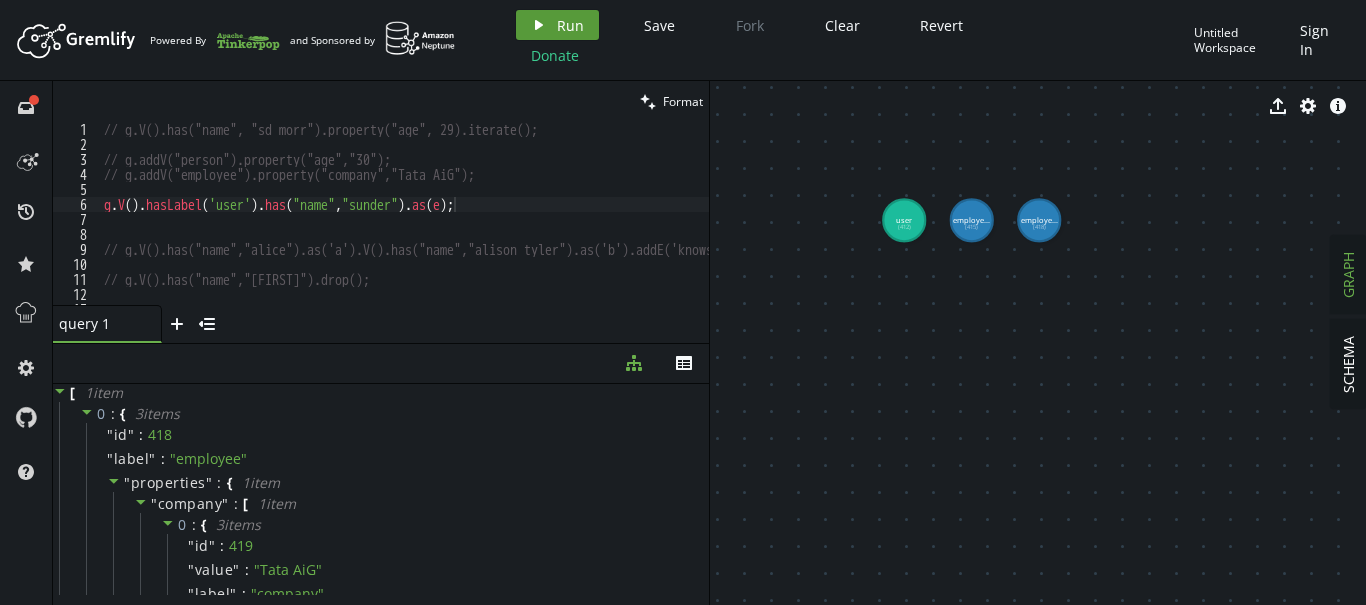 click on "Run" at bounding box center [570, 25] 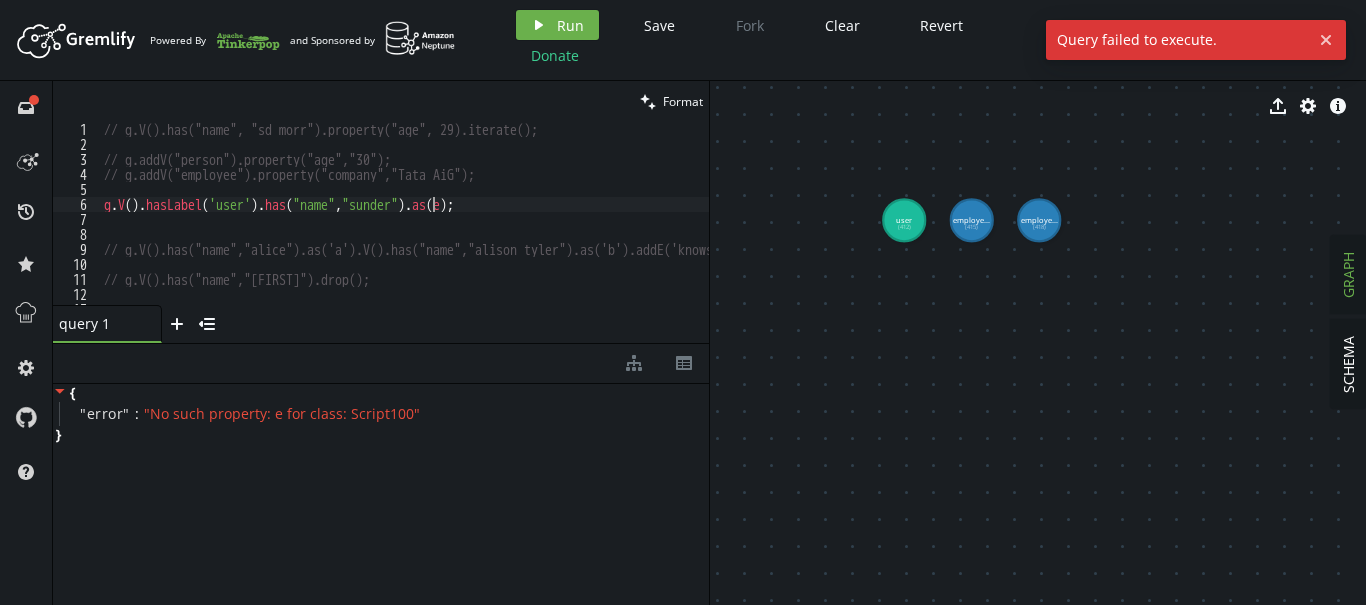 click on "// g.V().has("name", "[FIRST] [LAST]").property("age", 29).iterate(); // g.addV("person").property("age","30"); // g.addV("employee").property("company","Tata AiG"); g . V ( ) . hasLabel ( 'user' ) . has ( "name" , "[FIRST]" ) . as ( e ) ; // g.V().has("name","alice").as('a').V().has("name","alison tyler").as('b').addE('knows').from('b').to('a'); // g.V().has("name","sultan").drop(); // g.V().has("name","alison ").valueMap(true);" at bounding box center [482, 228] 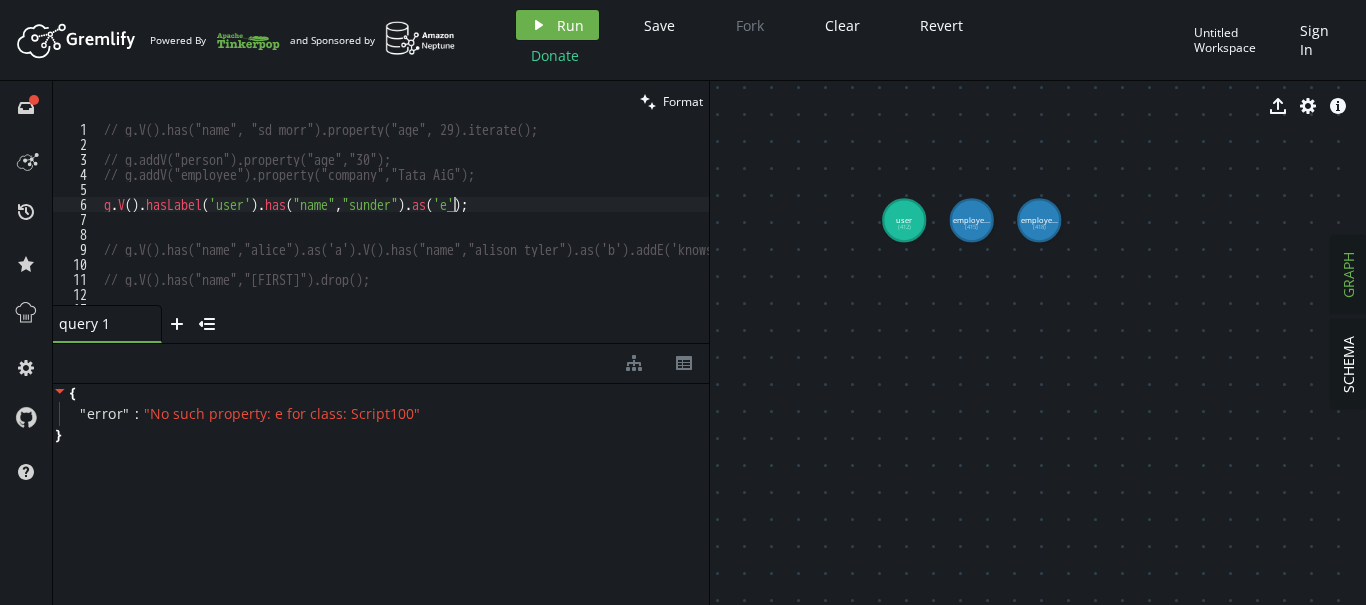 scroll, scrollTop: 0, scrollLeft: 349, axis: horizontal 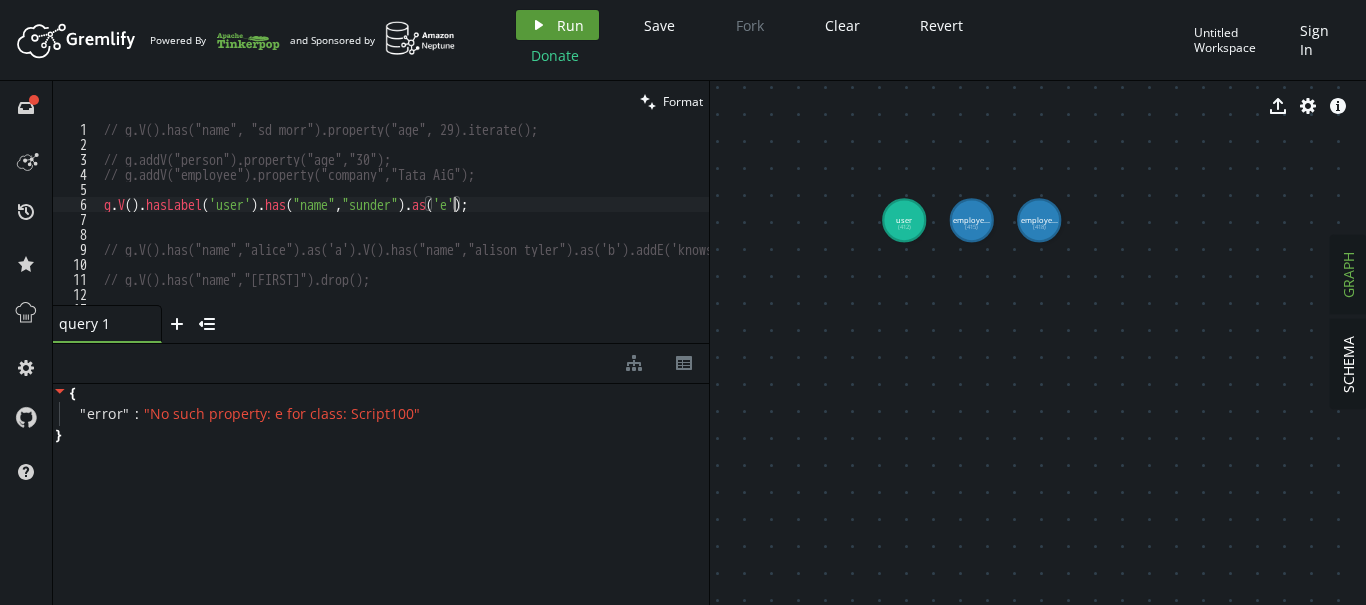 click on "play Run" at bounding box center [557, 25] 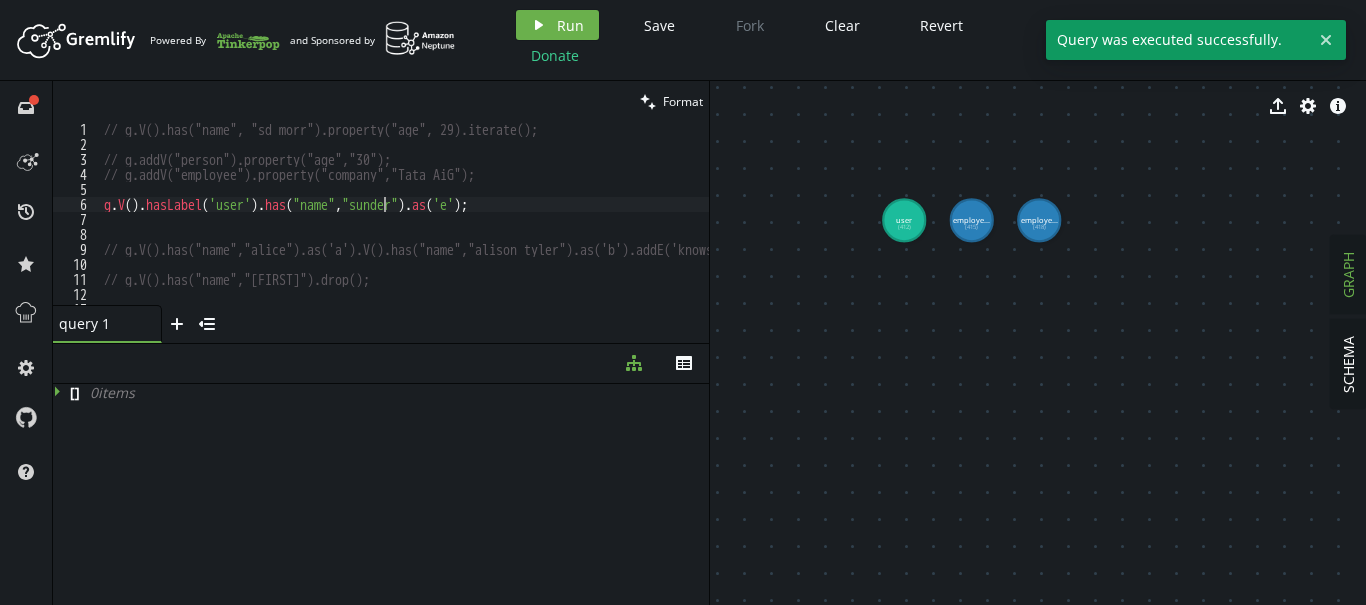 click on "// g.V().has("name", "sd morr").property("age", 29).iterate(); // g.addV("person").property("age","30"); // g.addV("employee").property("company","Tata AiG"); g . V ( ) . hasLabel ( 'user' ) . has ( "name" , "sunder" ) . as ( 'e' ) ; // g.V().has("name","alice").as('a').V().has("name","alison tyler").as('b').addE('knows').from('b').to('a'); // g.V().has("name","sultan").drop(); // g.V().has("name","alison ").valueMap(true);" at bounding box center (482, 228) 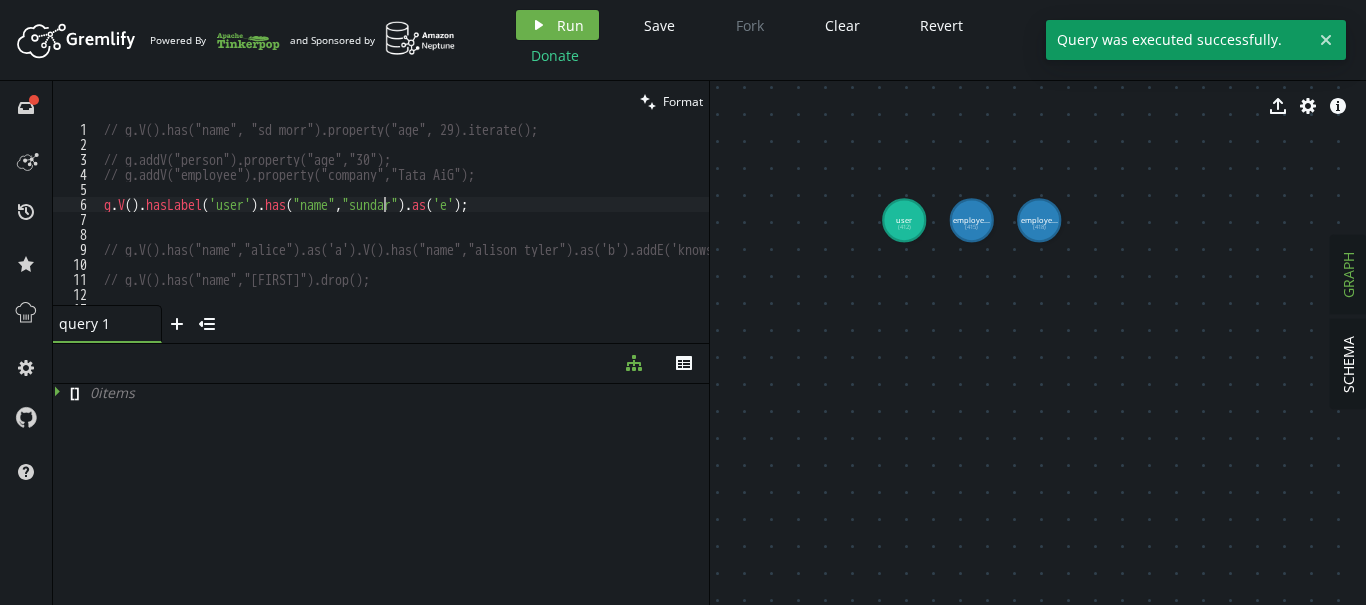scroll, scrollTop: 0, scrollLeft: 279, axis: horizontal 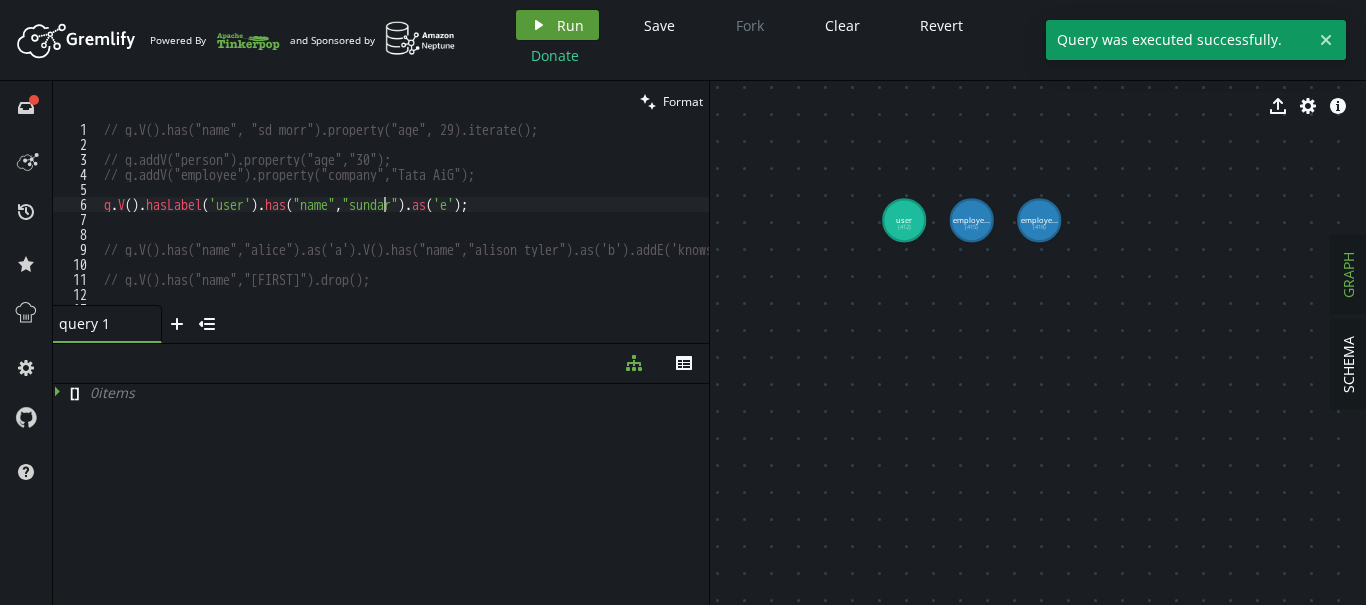 type on "g.V().hasLabel('user').has("name","[FIRST]").as('e');" 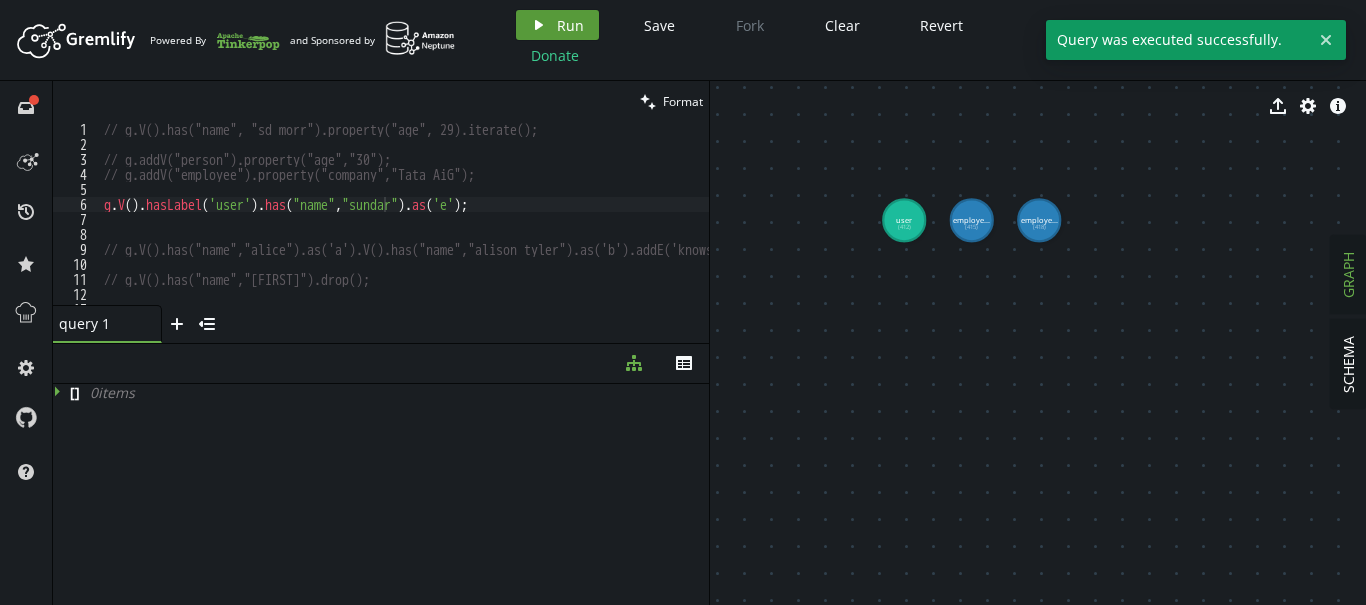 click on "play Run" at bounding box center [557, 25] 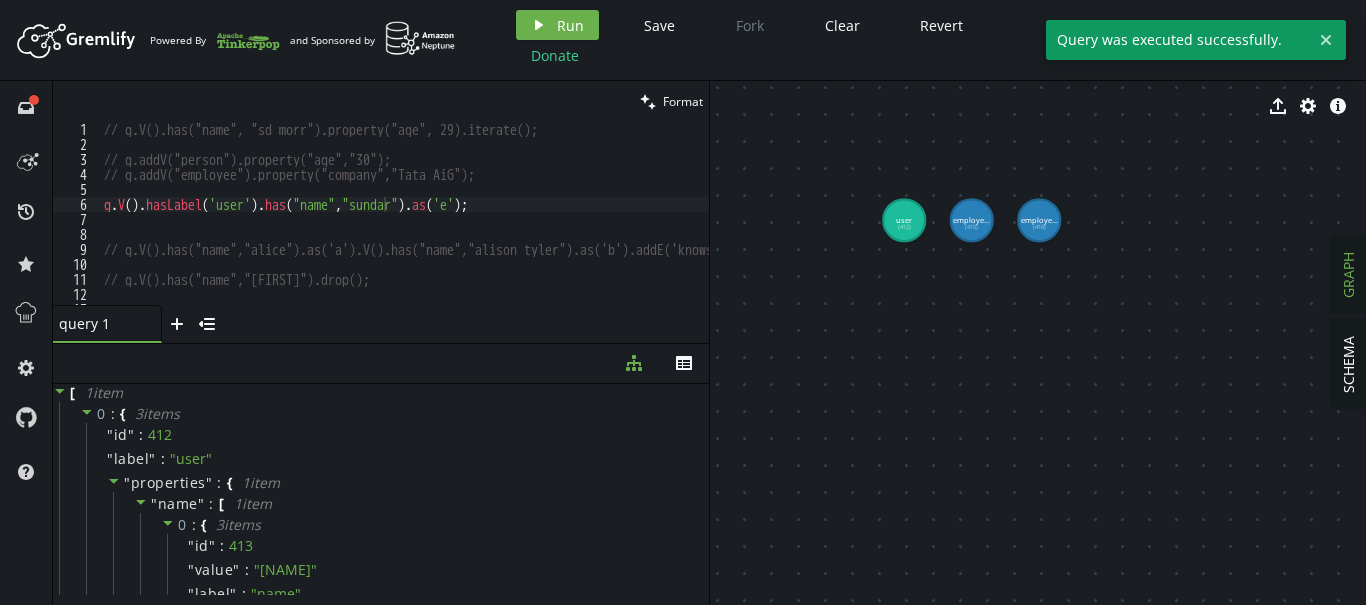 click on "// g.V().has("name", "[FIRST] [LAST]").property("age", 29).iterate(); // g.addV("person").property("age","30"); // g.addV("employee").property("company","[COMPANY]"); g . V ( ) . hasLabel ( 'user' ) . has ( "name" , "[NAME]" ) . as ( 'e' ) ; // g.V().has("name","alice").as('a').V().has("name","alison tyler").as('b').addE('knows').from('b').to('a'); // g.V().has("name","sultan").drop(); // g.V().has("name","alison ").valueMap(true);" at bounding box center [482, 228] 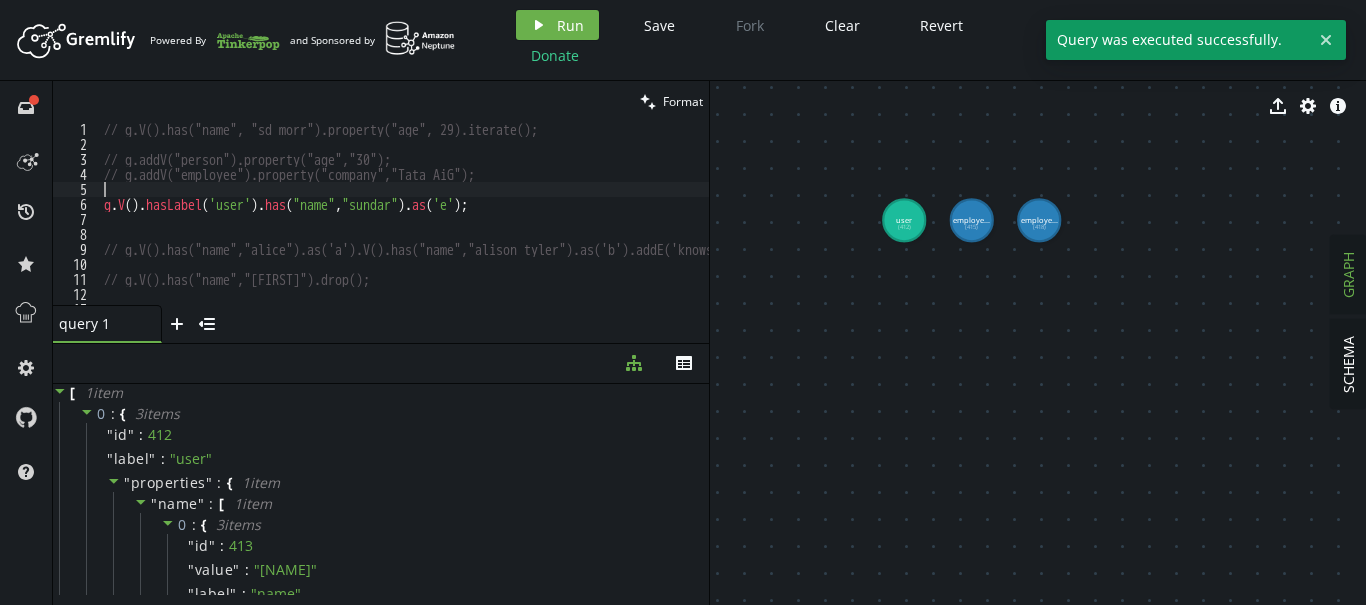 type on "g.V().hasLabel('user').has("name","[FIRST]").as('e');" 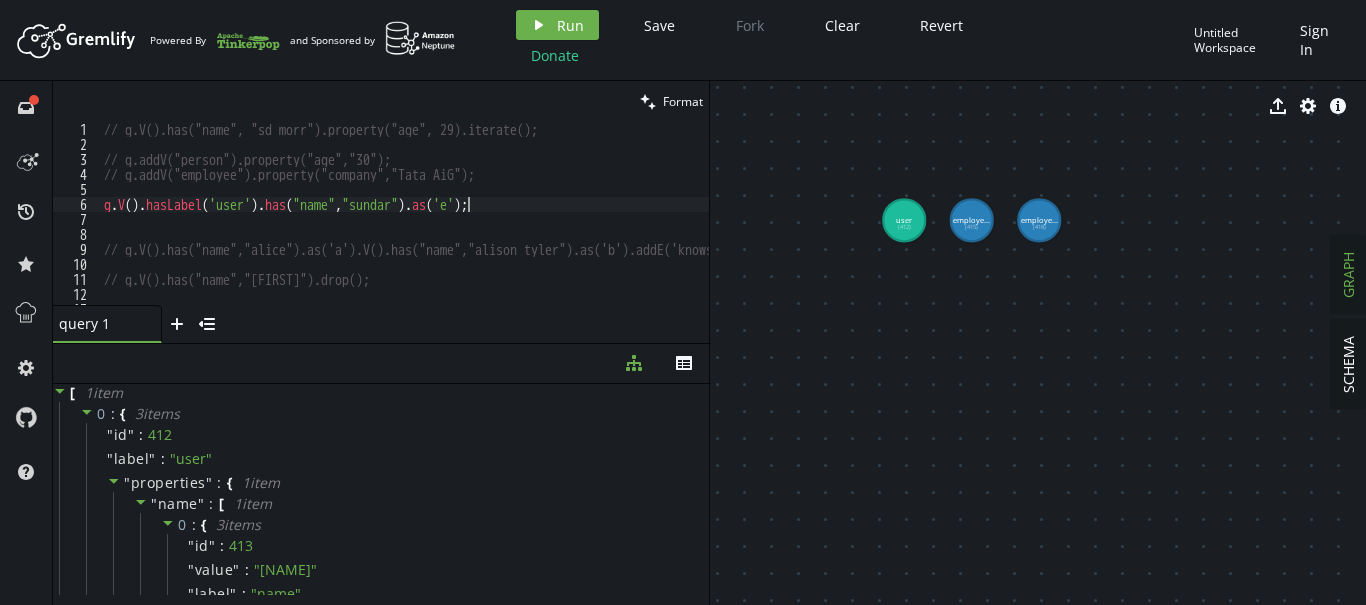 click on "// g.V().has("name", "[FIRST] [LAST]").property("age", 29).iterate(); // g.addV("person").property("age","30"); // g.addV("employee").property("company","[COMPANY]"); g . V ( ) . hasLabel ( 'user' ) . has ( "name" , "[NAME]" ) . as ( 'e' ) ; // g.V().has("name","alice").as('a').V().has("name","alison tyler").as('b').addE('knows').from('b').to('a'); // g.V().has("name","sultan").drop(); // g.V().has("name","alison ").valueMap(true);" at bounding box center (482, 228) 